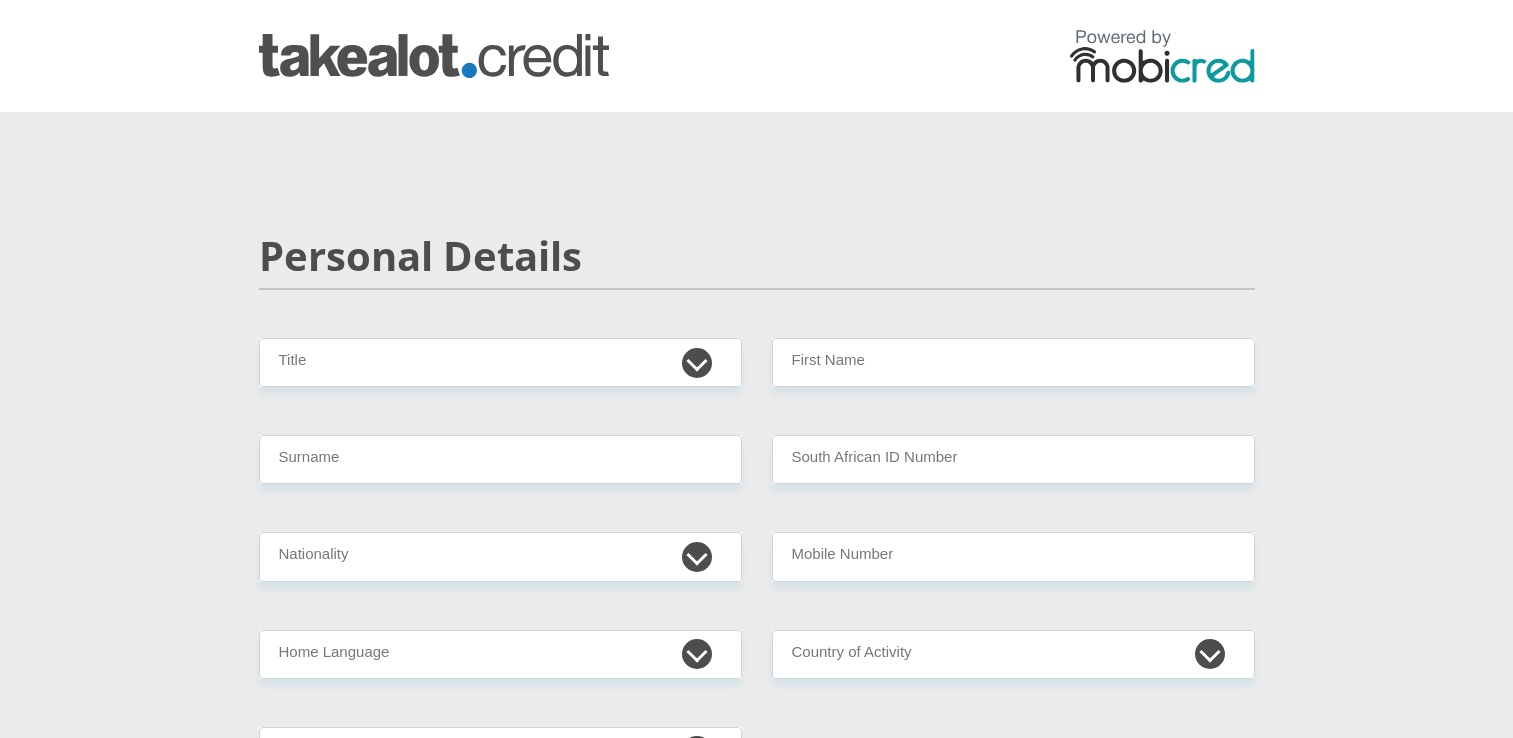 scroll, scrollTop: 0, scrollLeft: 0, axis: both 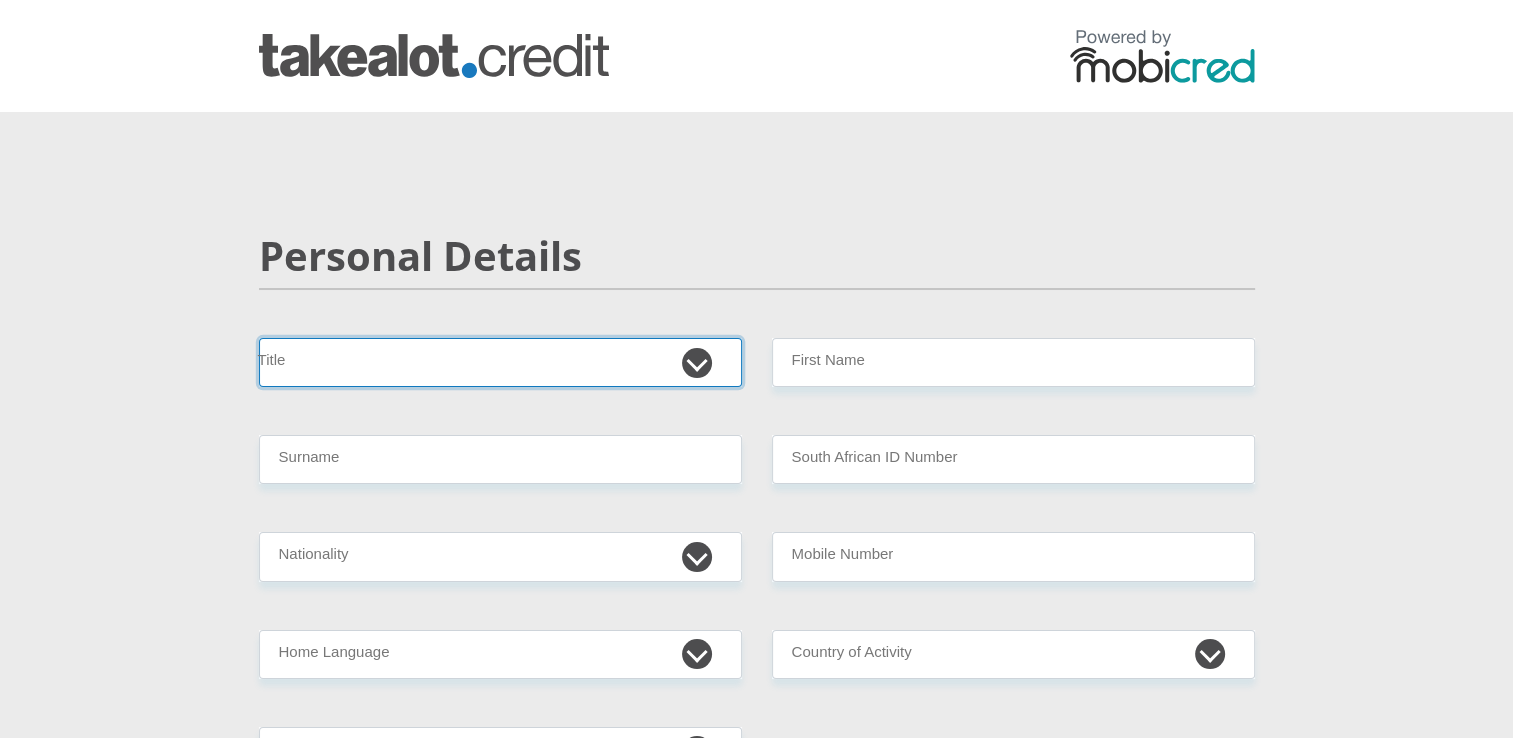 click on "Mr
Ms
Mrs
Dr
[PERSON_NAME]" at bounding box center [500, 362] 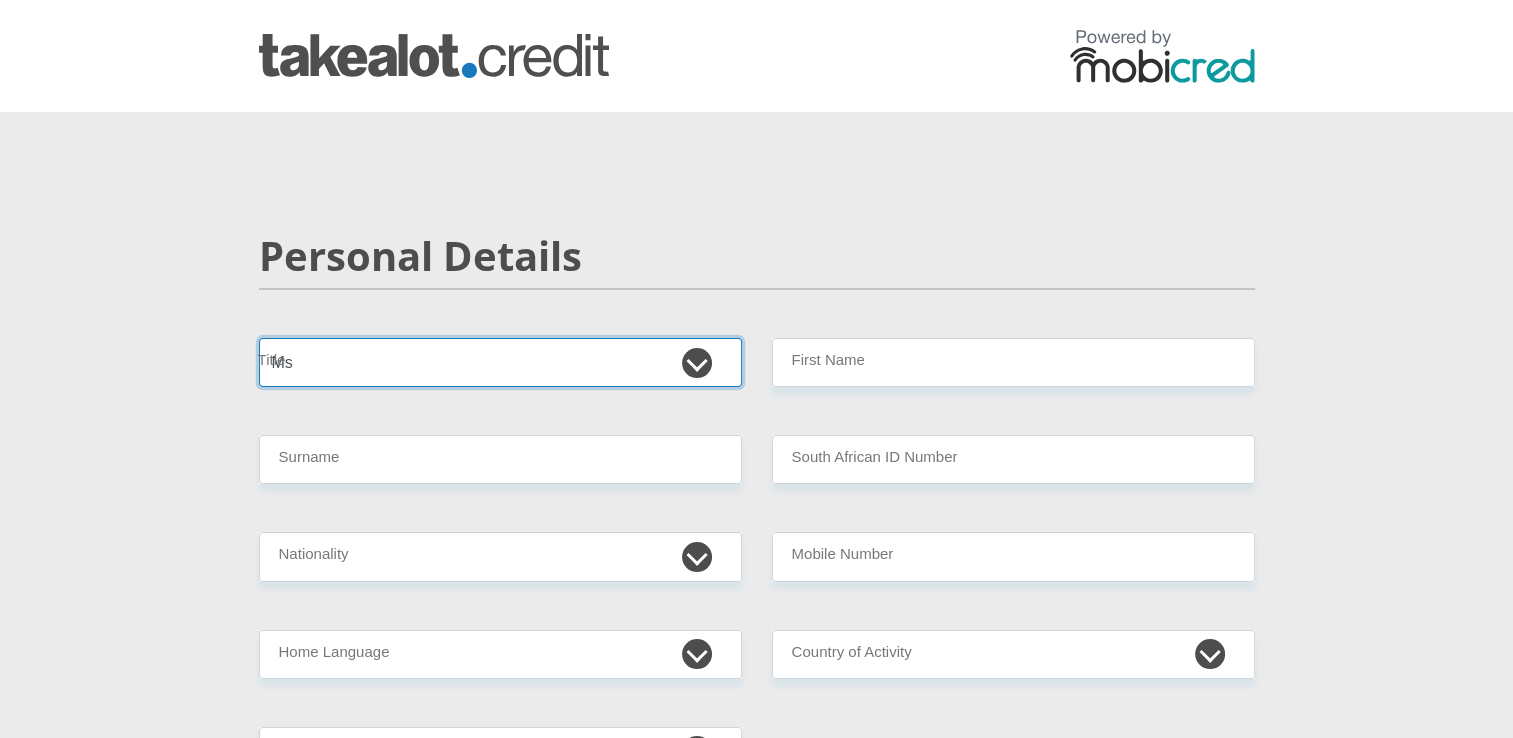 click on "Mr
Ms
Mrs
Dr
[PERSON_NAME]" at bounding box center [500, 362] 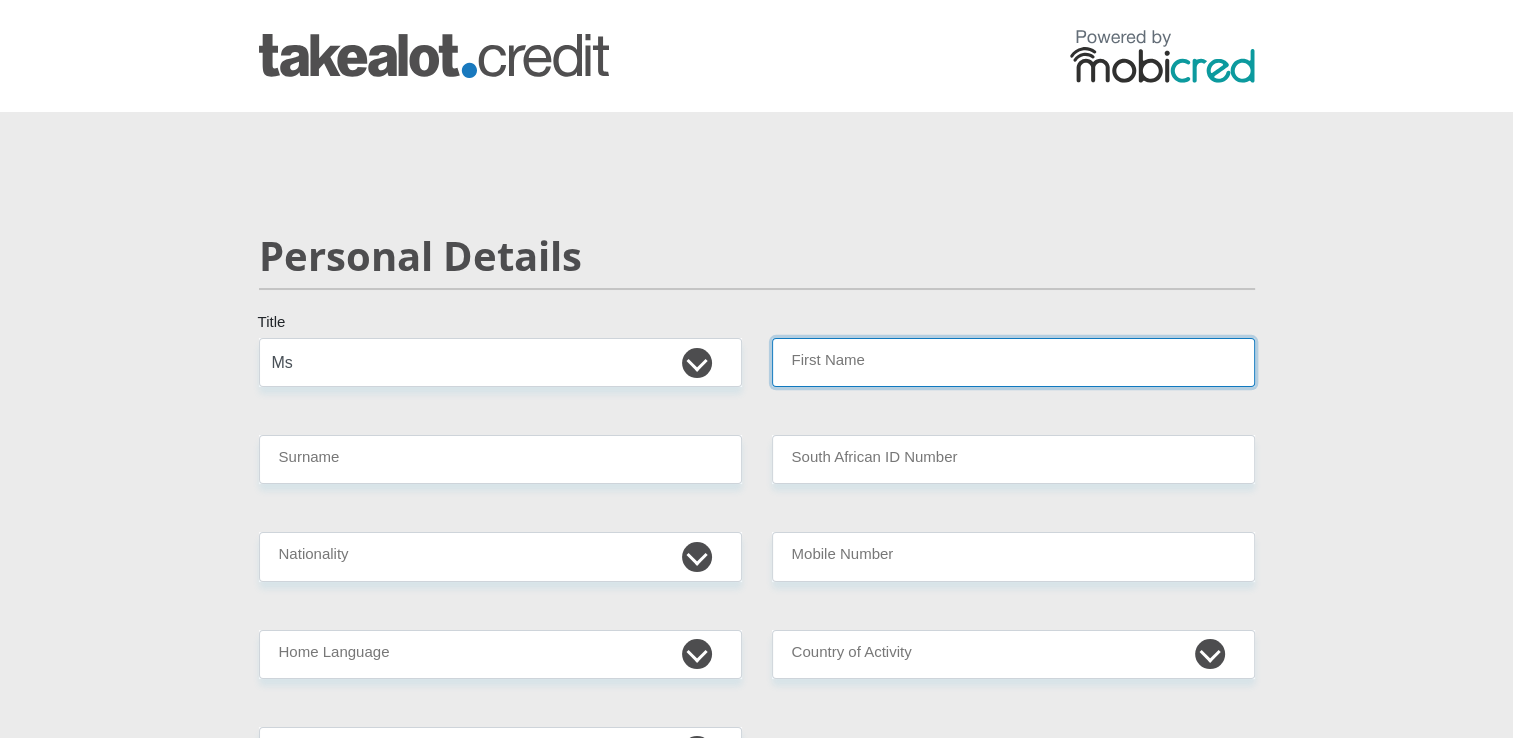 click on "First Name" at bounding box center (1013, 362) 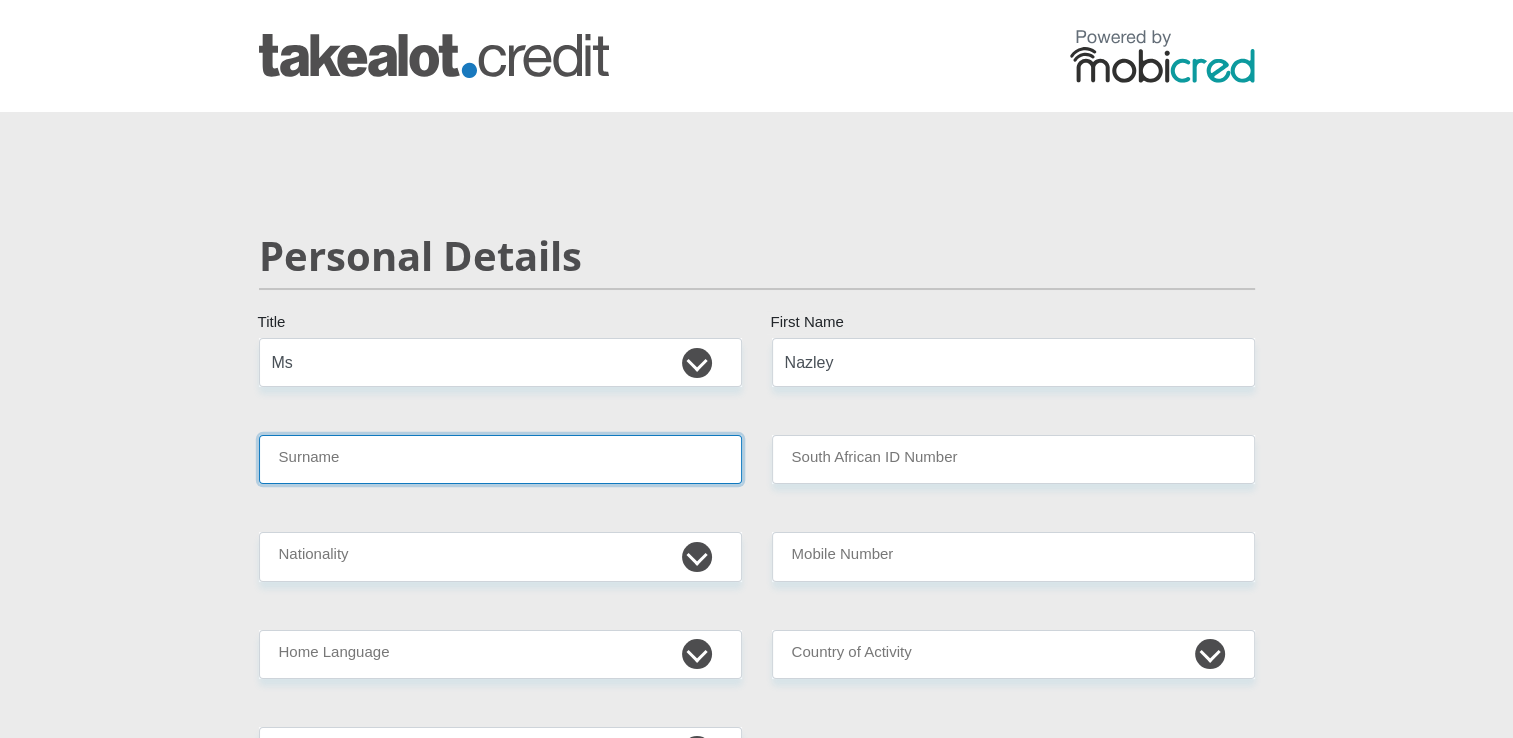 type on "[DEMOGRAPHIC_DATA]" 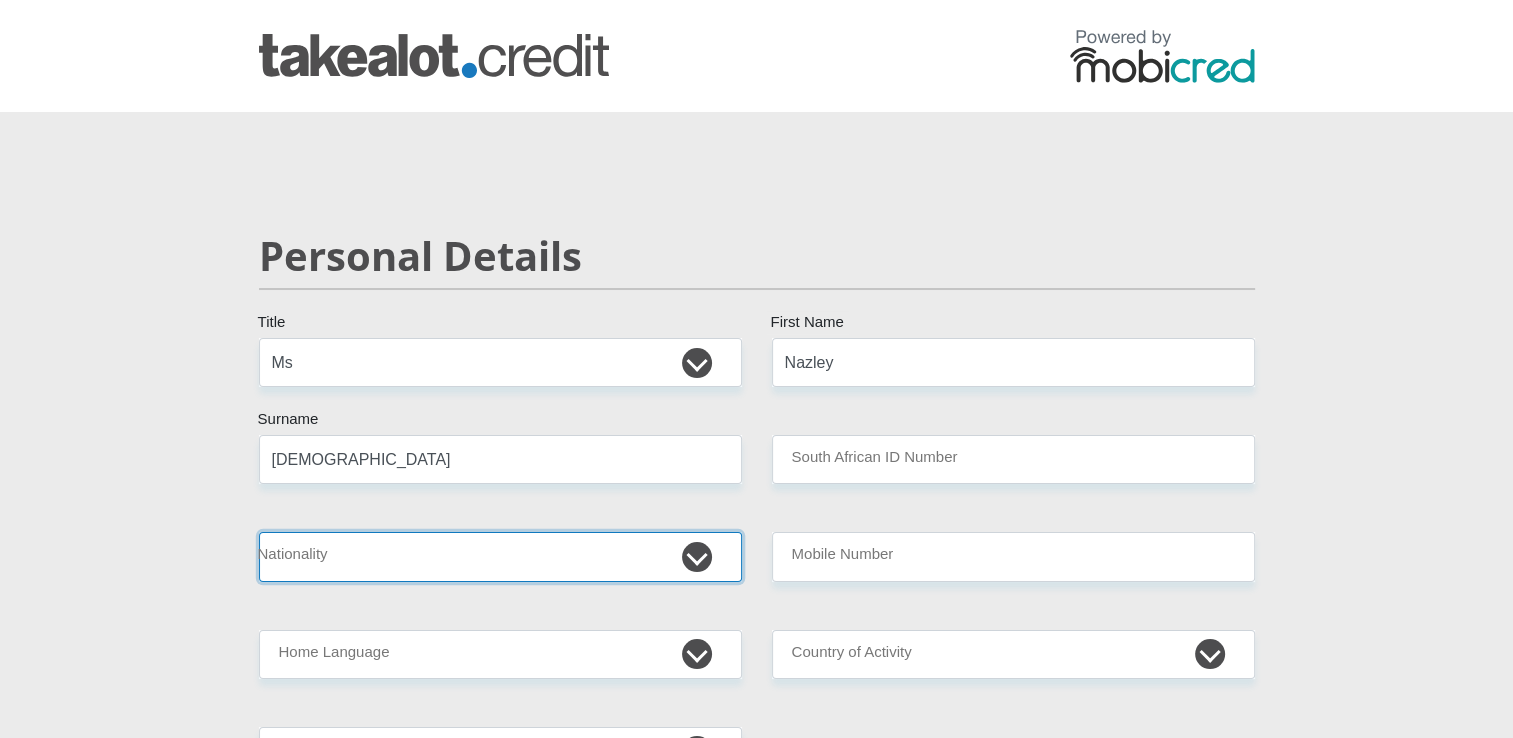 select on "ZAF" 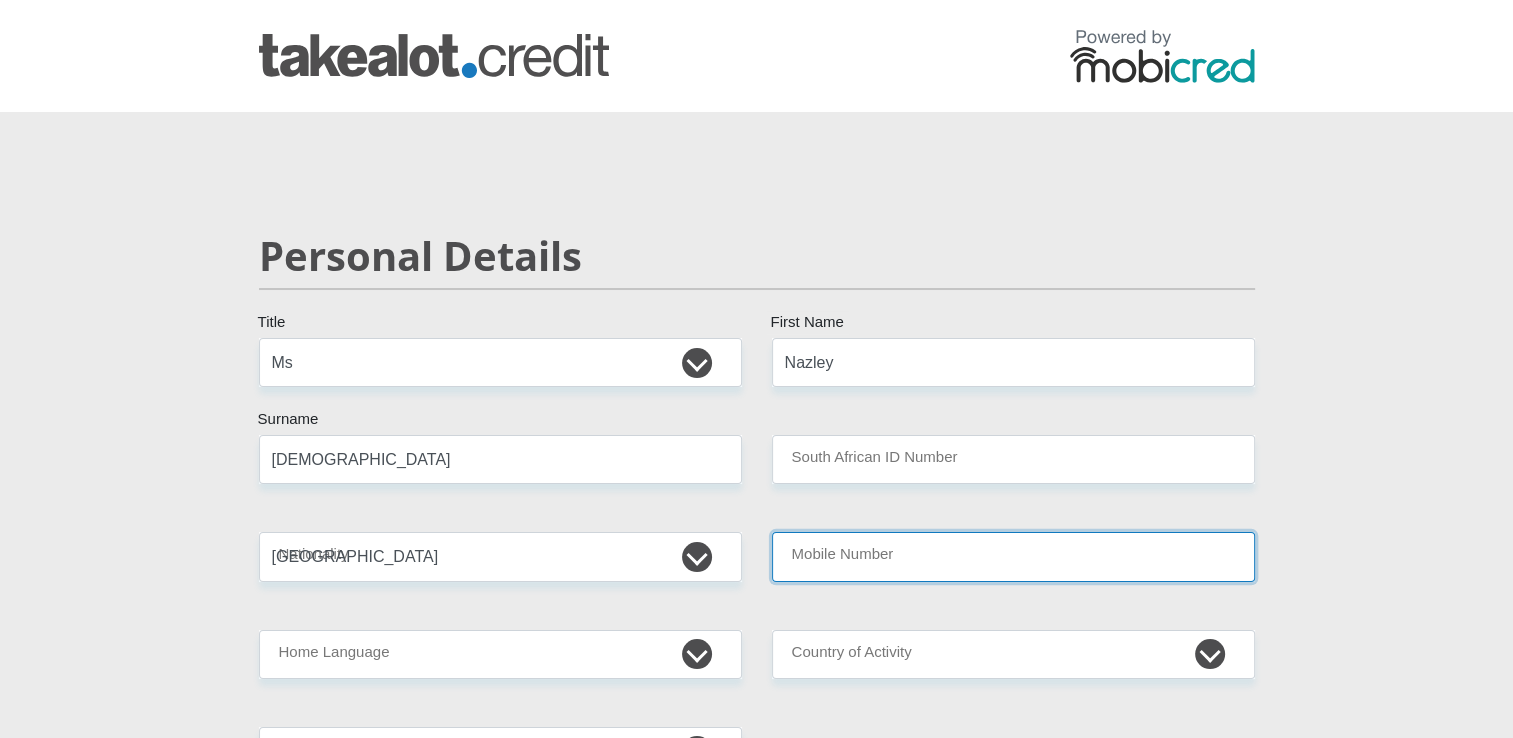 type on "0826850231" 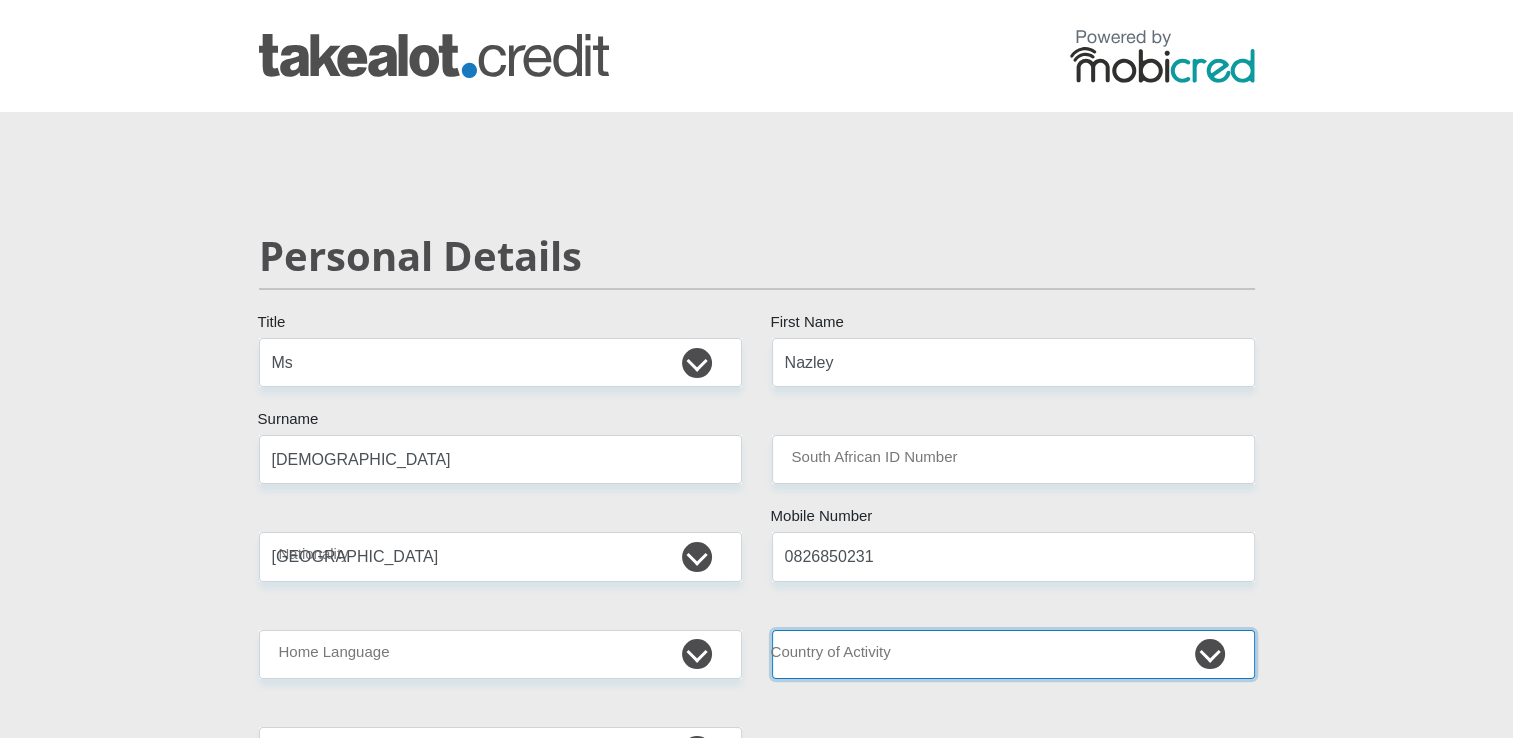 select on "ZAF" 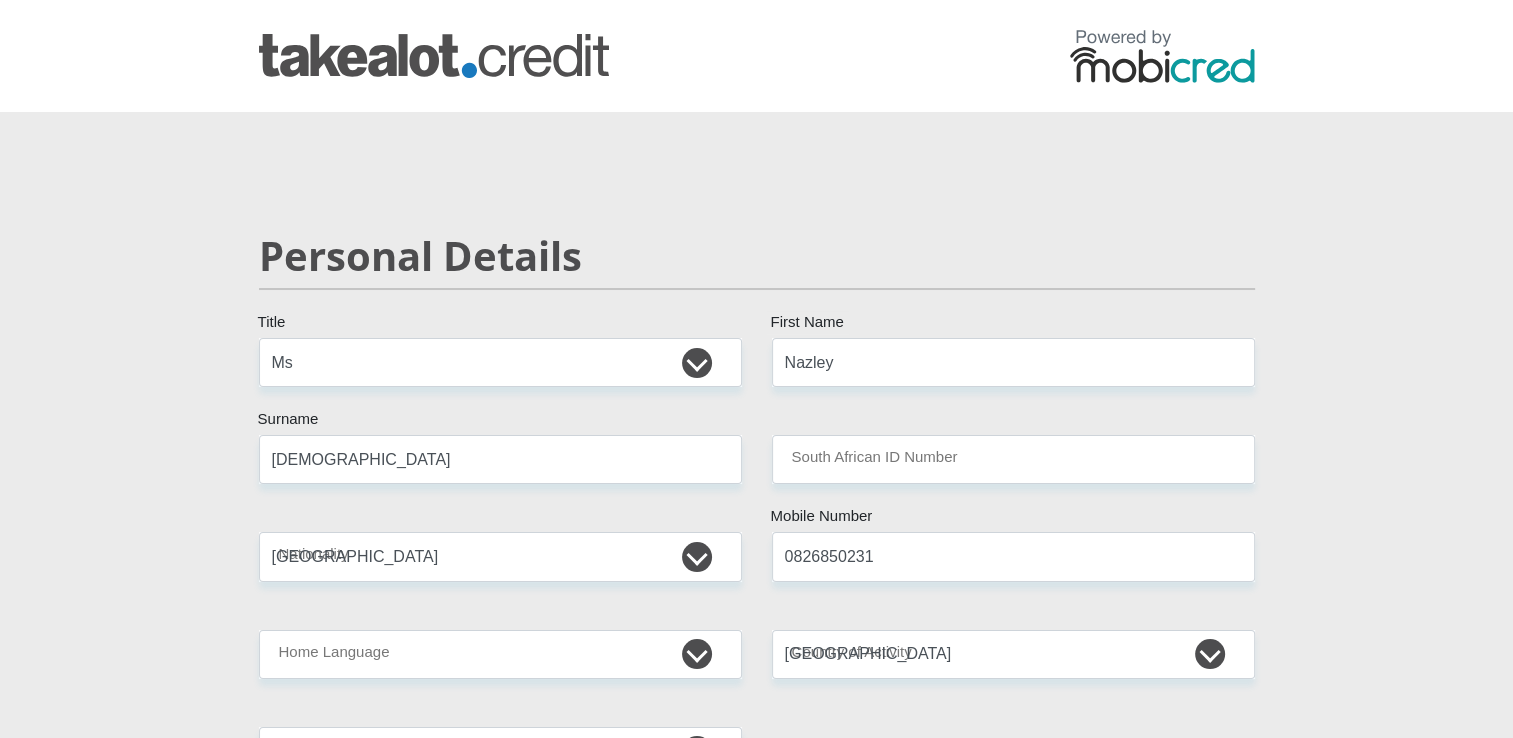 type on "[STREET_ADDRESS]" 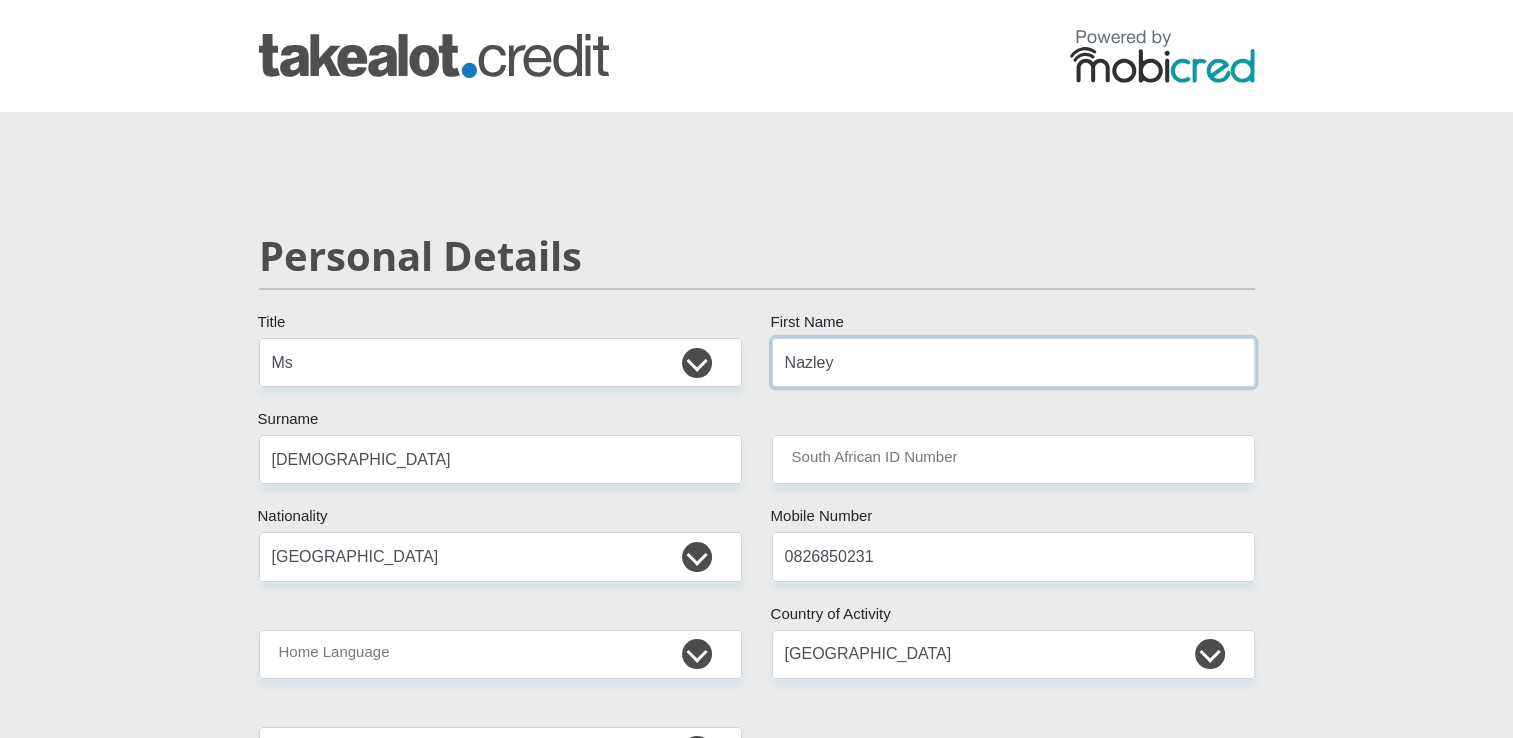 type on "ABSA BANK" 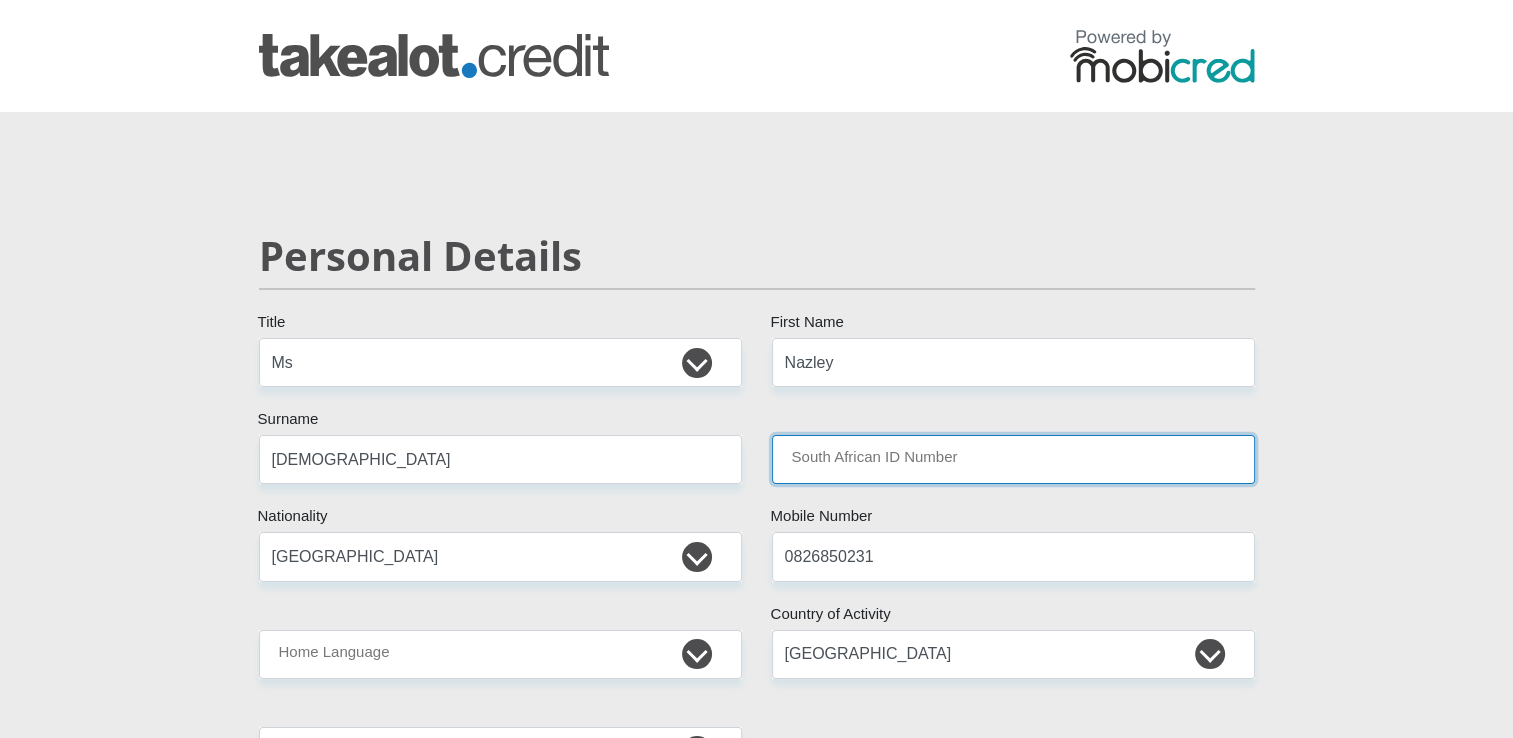 click on "South African ID Number" at bounding box center (1013, 459) 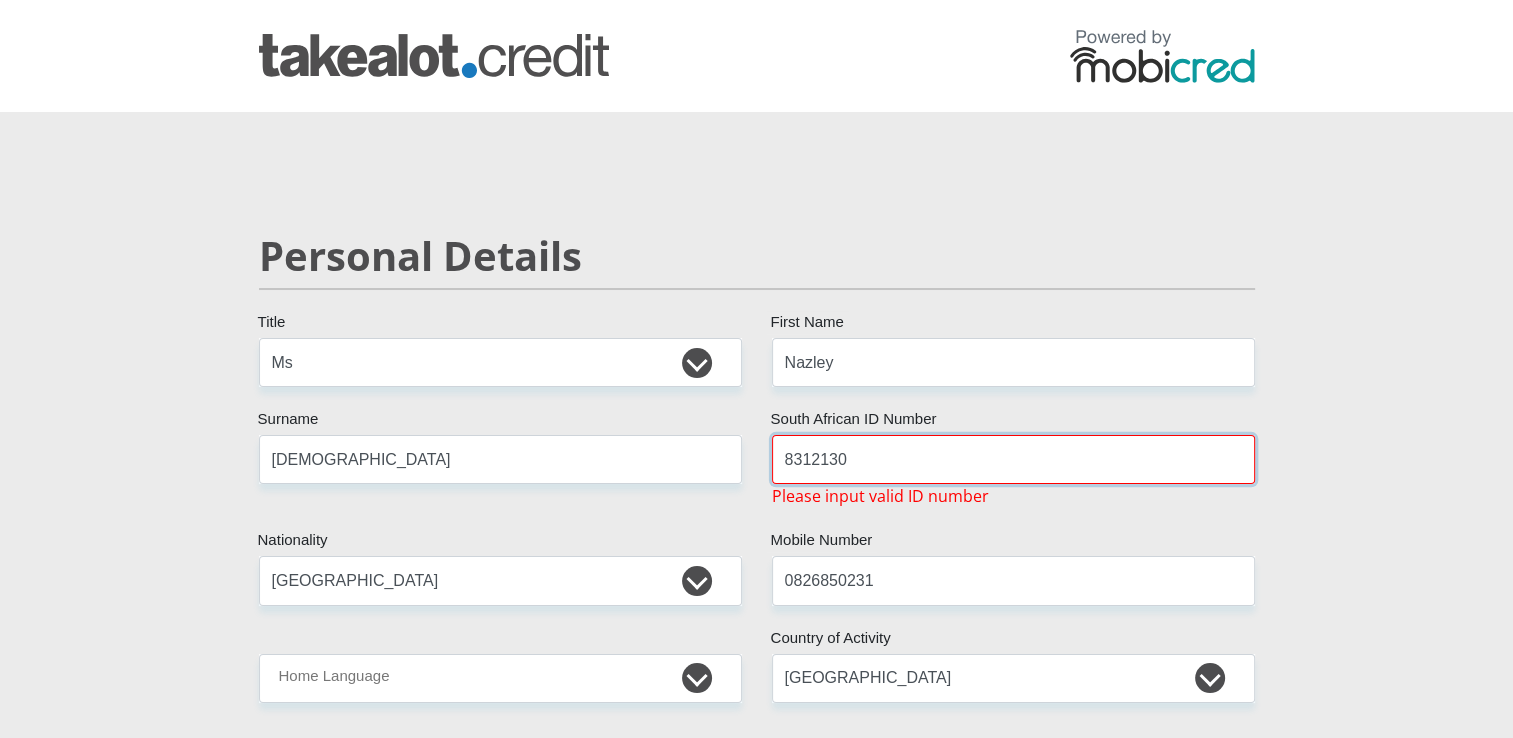 type on "8312130182083" 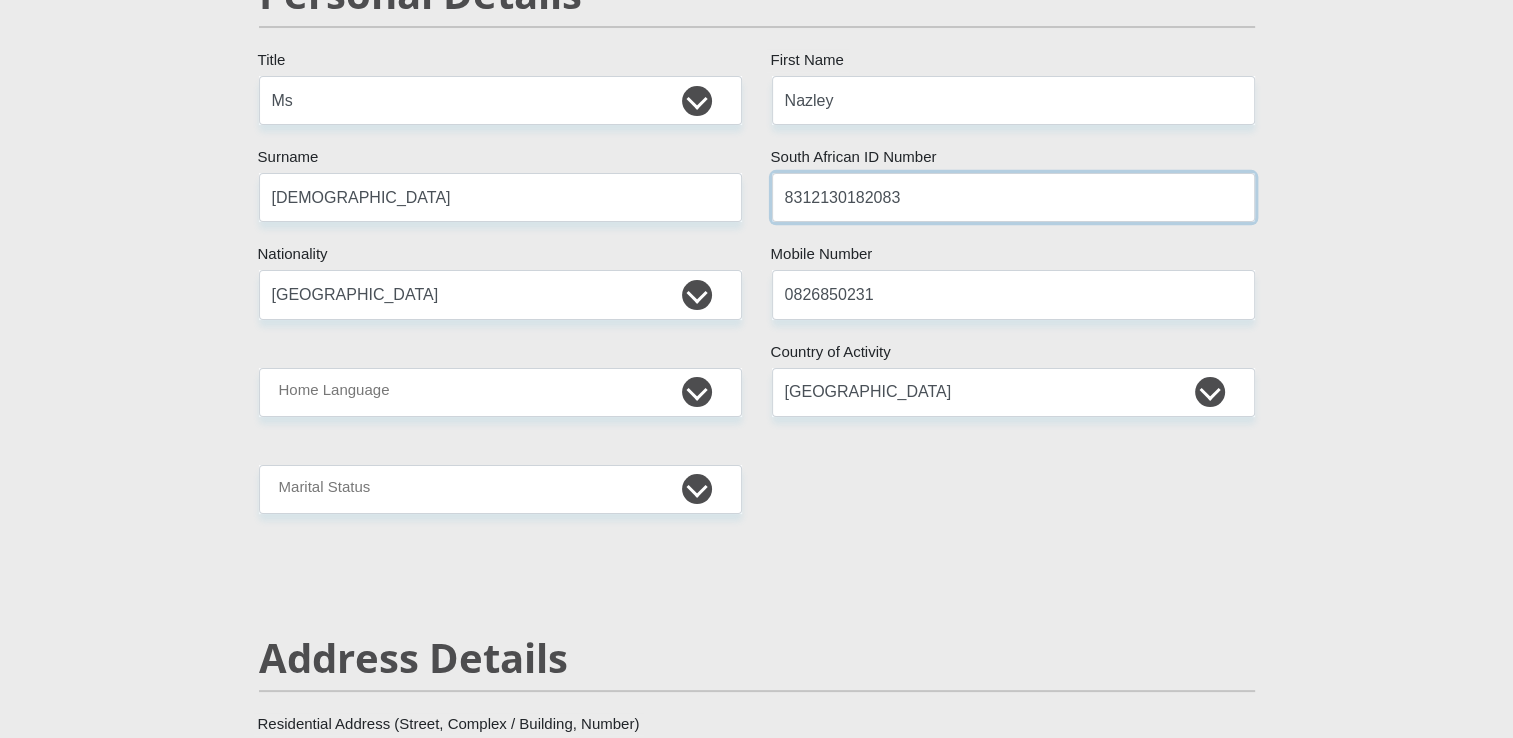 scroll, scrollTop: 300, scrollLeft: 0, axis: vertical 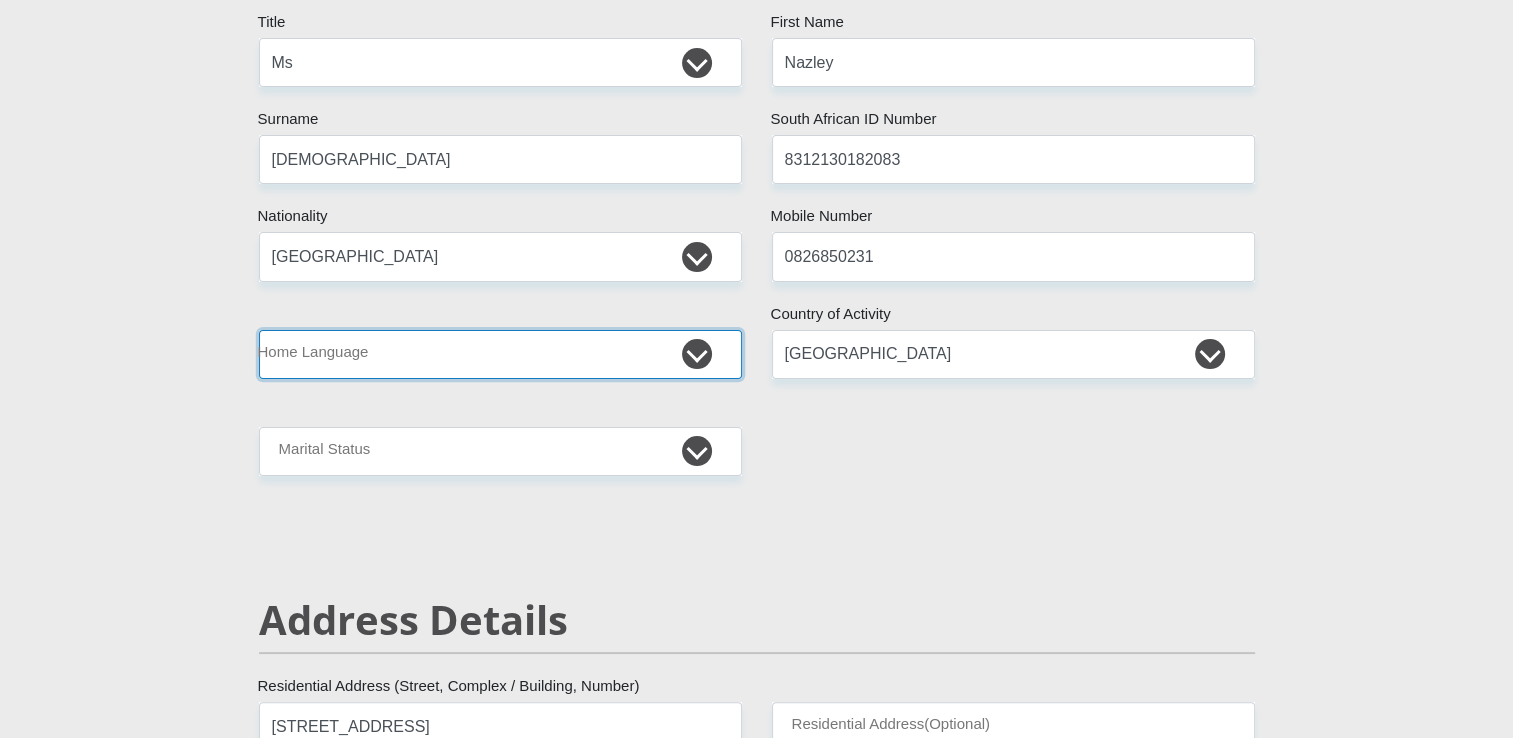 click on "Afrikaans
English
Sepedi
South Ndebele
Southern Sotho
Swati
Tsonga
Tswana
Venda
Xhosa
Zulu
Other" at bounding box center (500, 354) 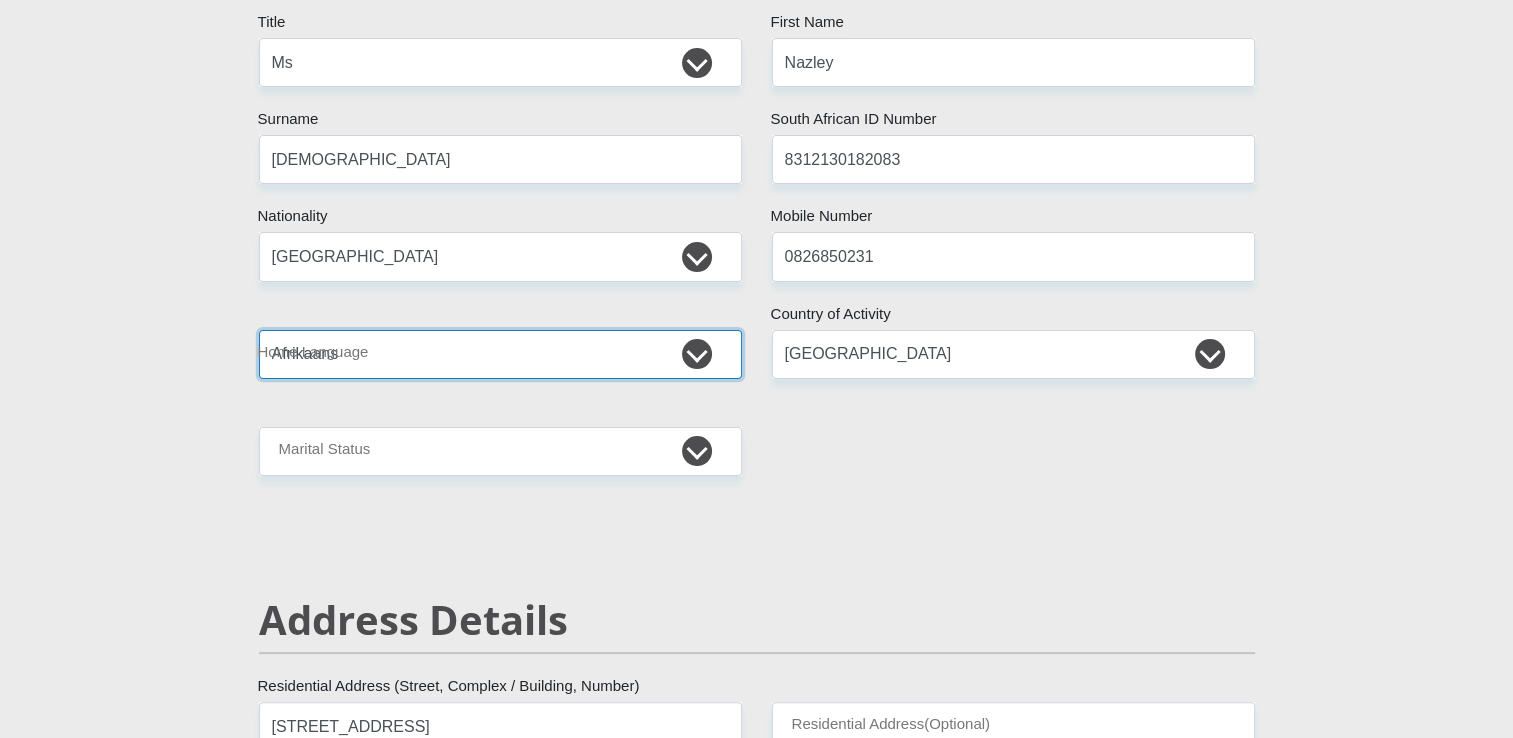 click on "Afrikaans
English
Sepedi
South Ndebele
Southern Sotho
Swati
Tsonga
Tswana
Venda
Xhosa
Zulu
Other" at bounding box center (500, 354) 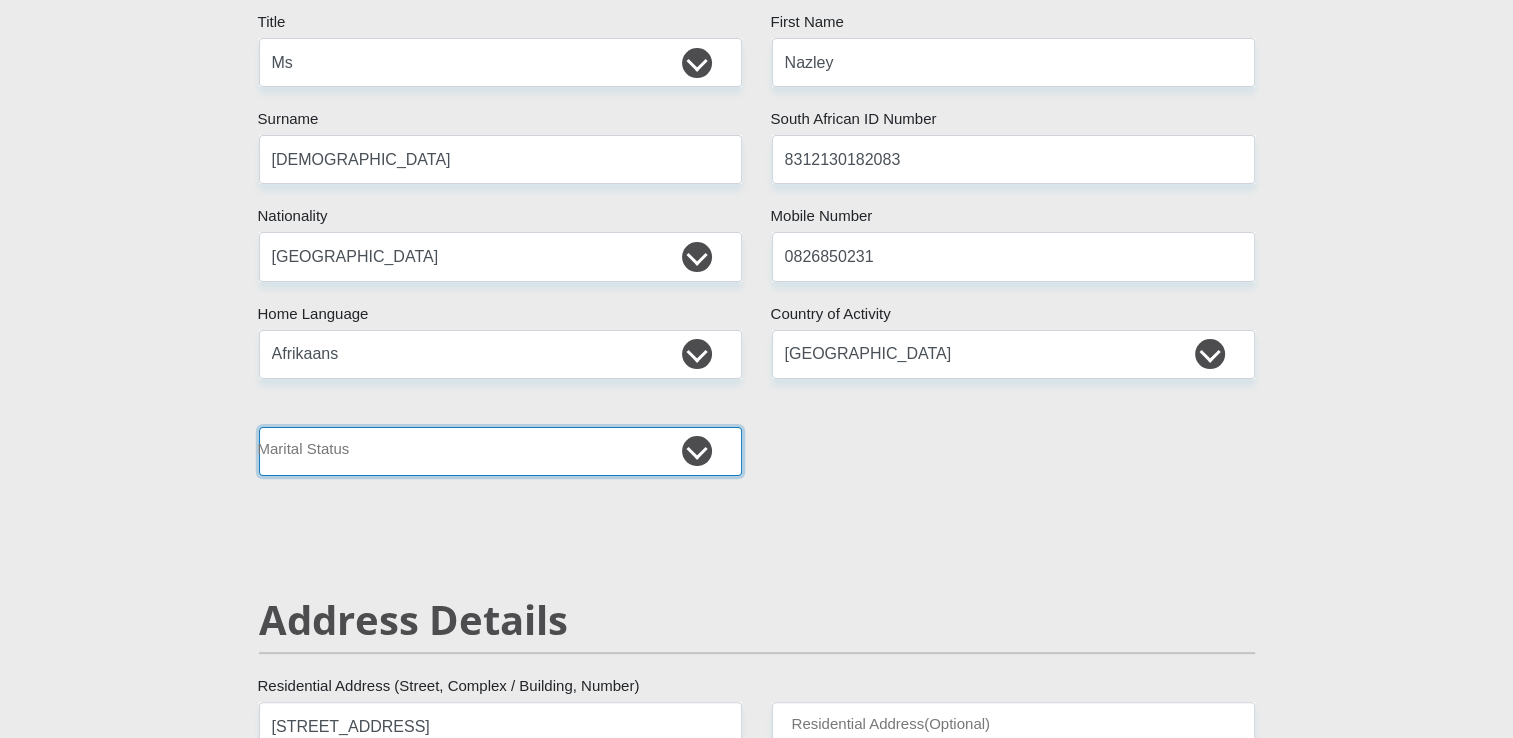 click on "Married ANC
Single
Divorced
Widowed
Married COP or Customary Law" at bounding box center [500, 451] 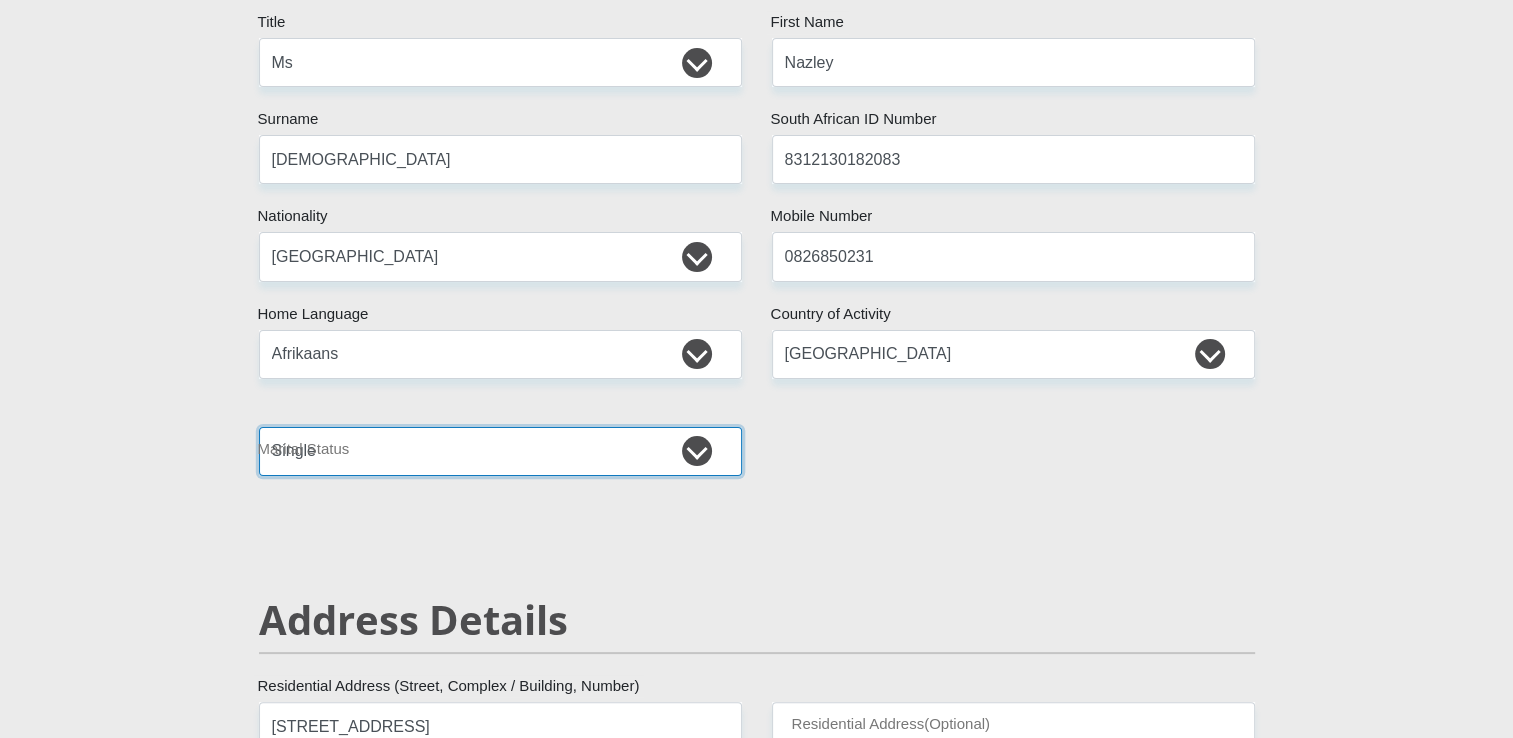 click on "Married ANC
Single
Divorced
Widowed
Married COP or Customary Law" at bounding box center [500, 451] 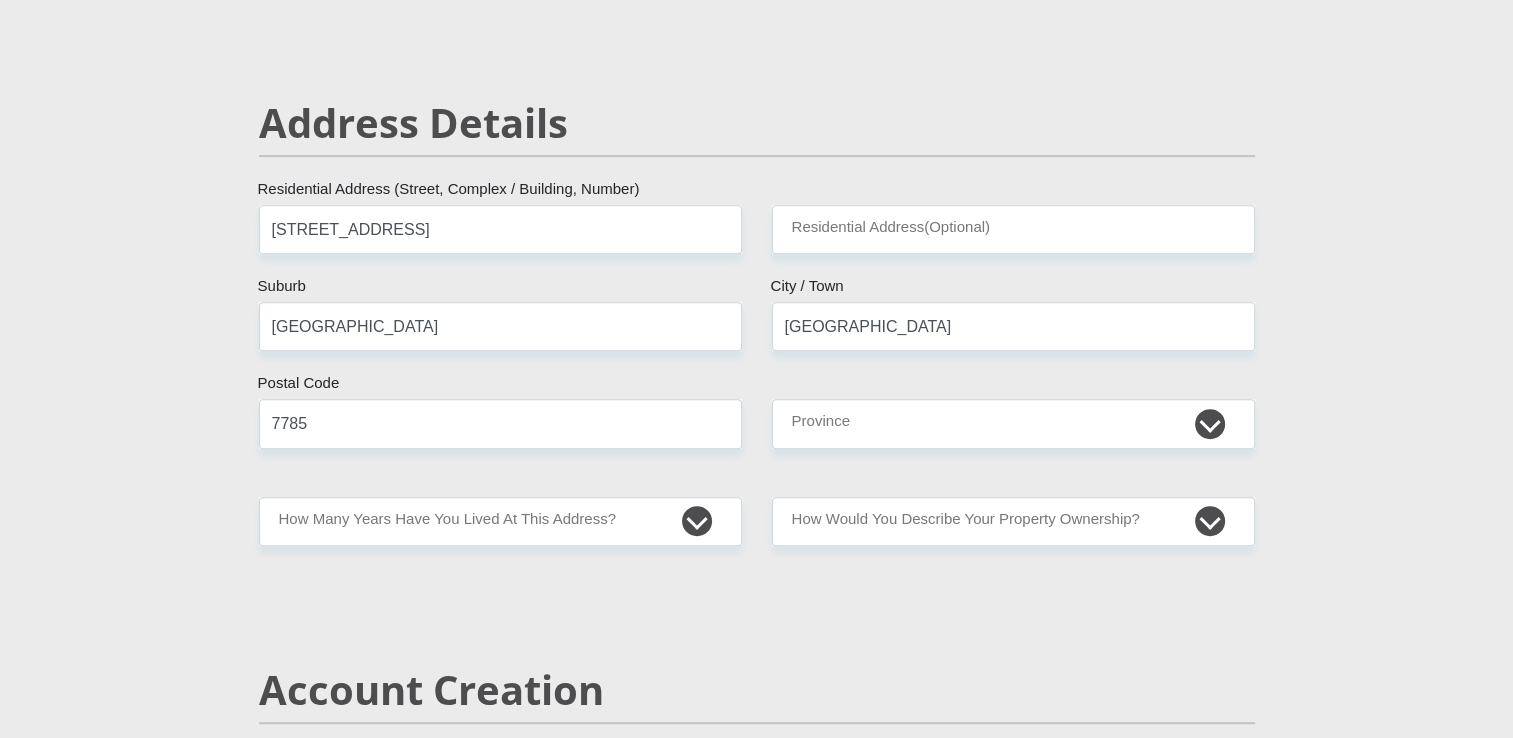 scroll, scrollTop: 800, scrollLeft: 0, axis: vertical 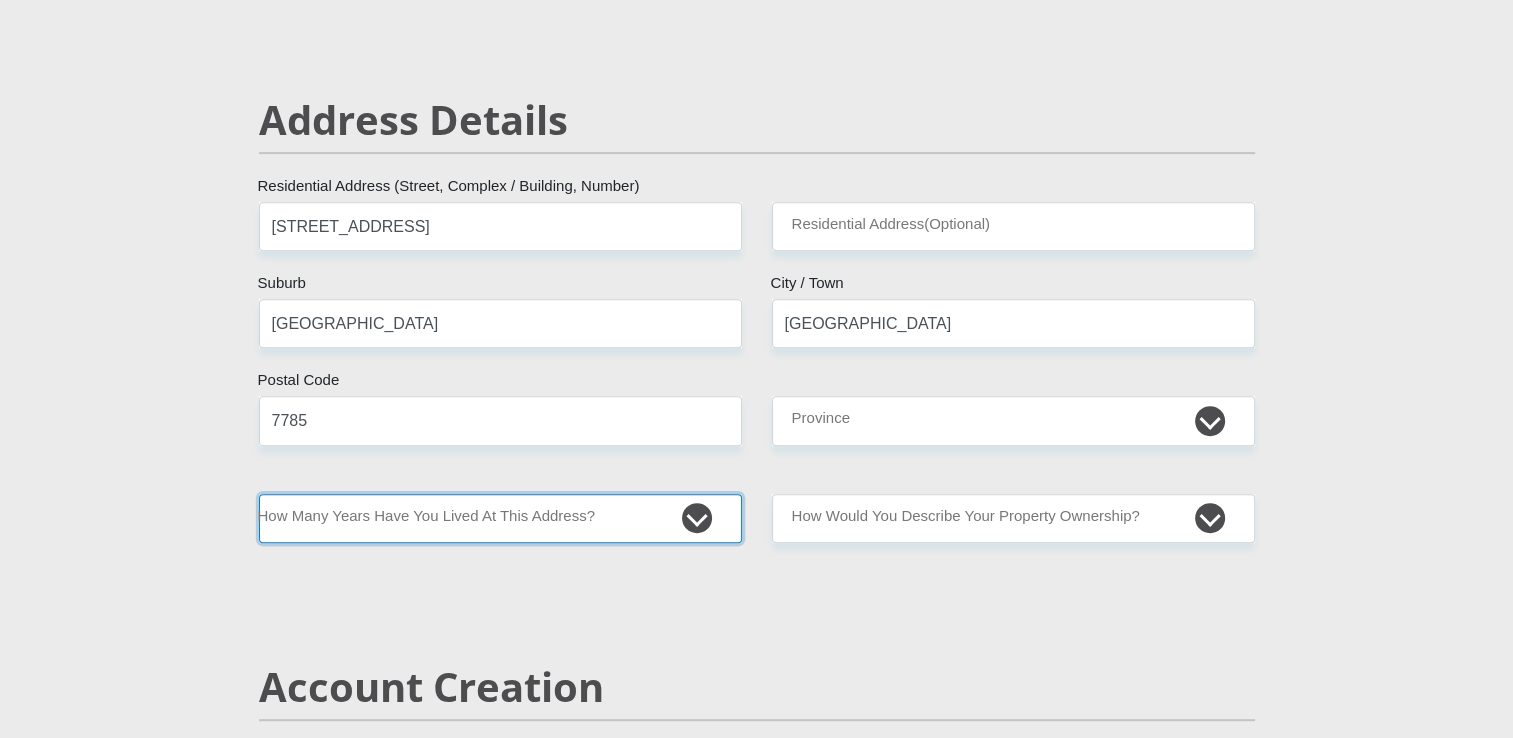 click on "less than 1 year
1-3 years
3-5 years
5+ years" at bounding box center (500, 518) 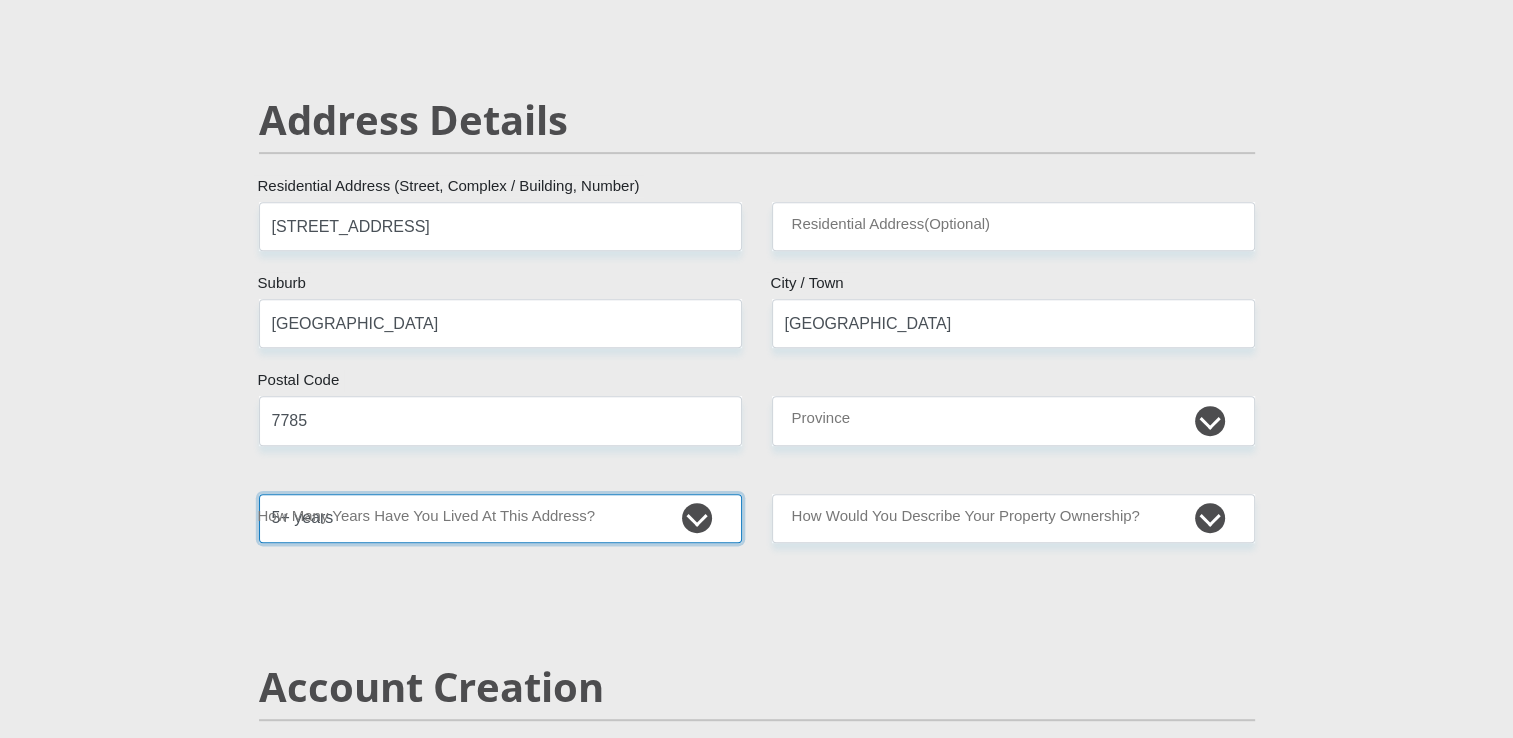 click on "less than 1 year
1-3 years
3-5 years
5+ years" at bounding box center (500, 518) 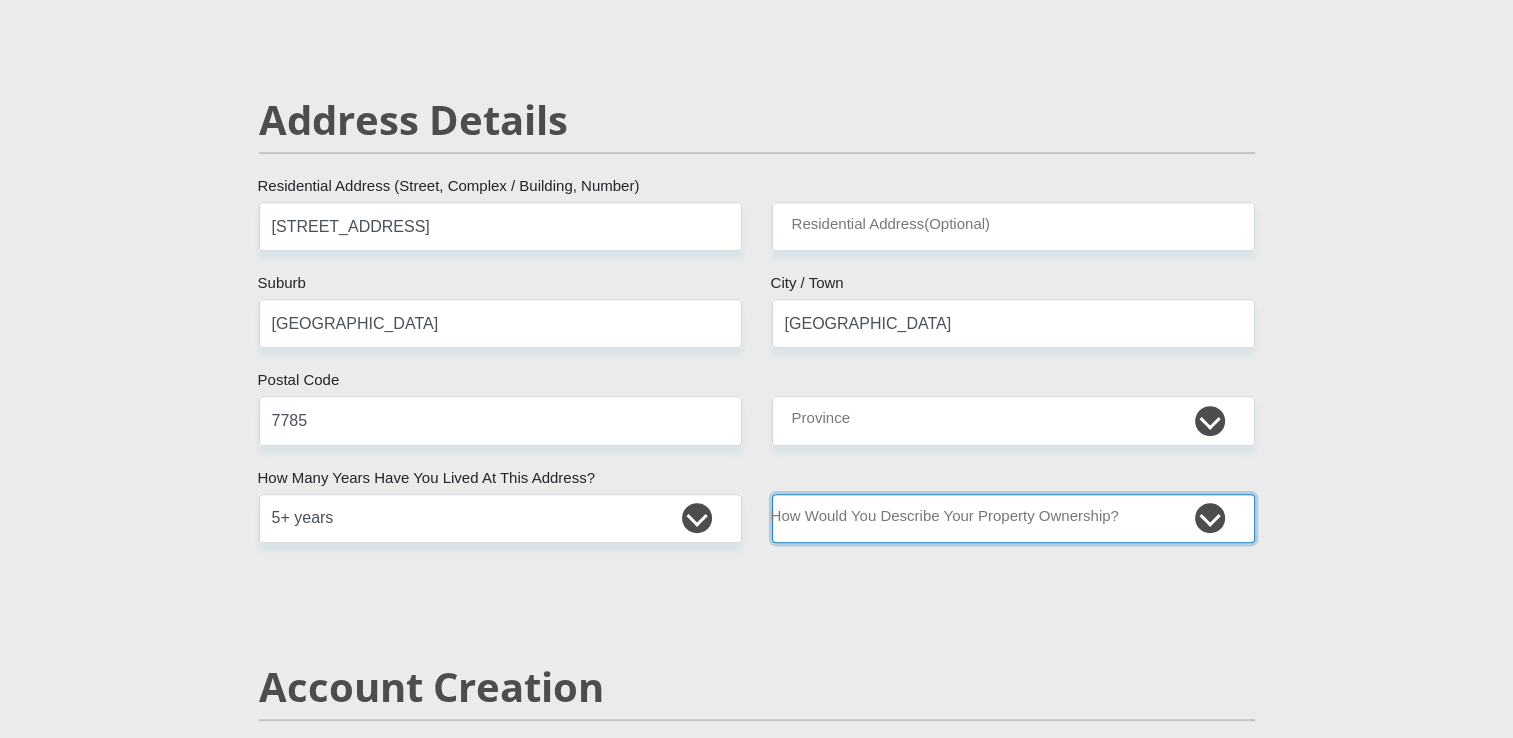 click on "Owned
Rented
Family Owned
Company Dwelling" at bounding box center [1013, 518] 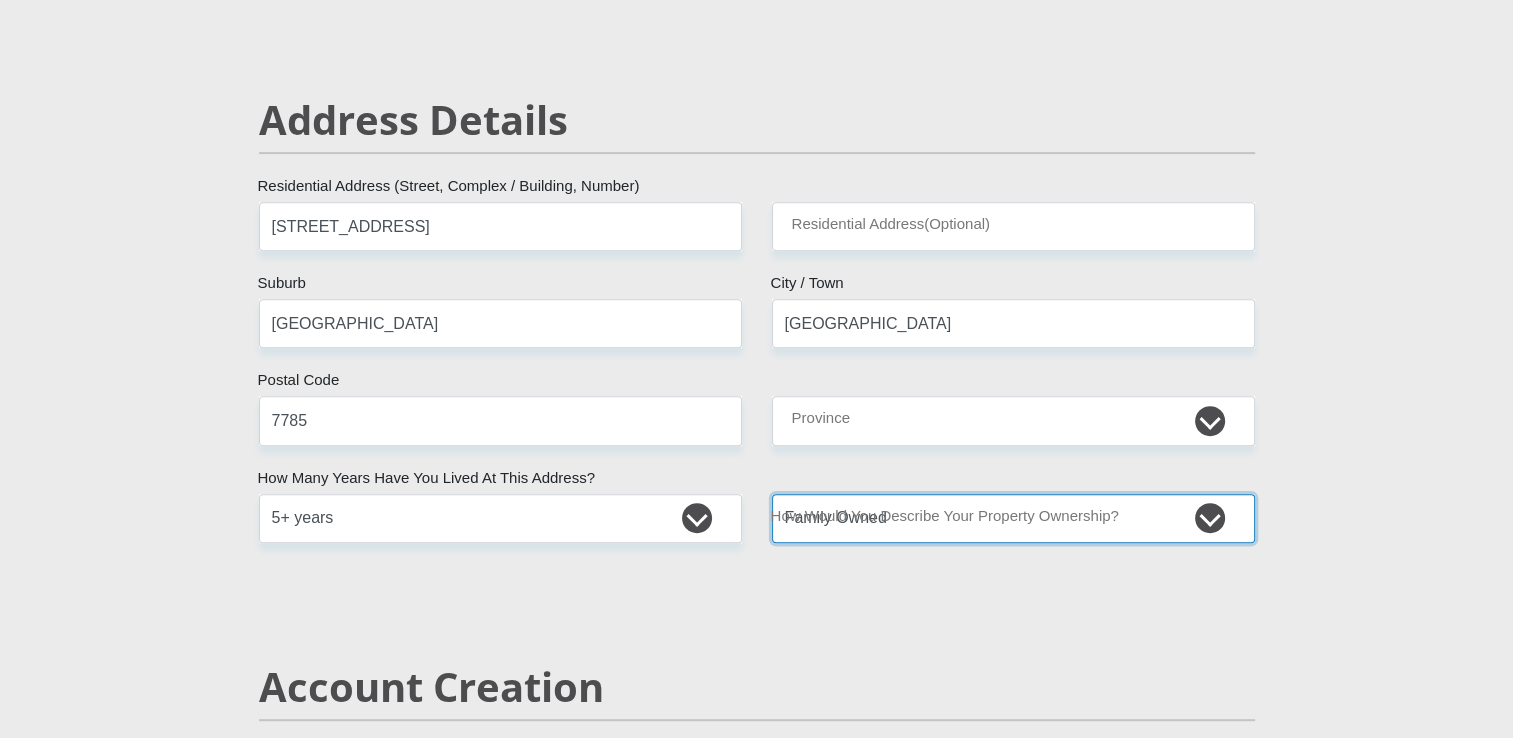 click on "Owned
Rented
Family Owned
Company Dwelling" at bounding box center [1013, 518] 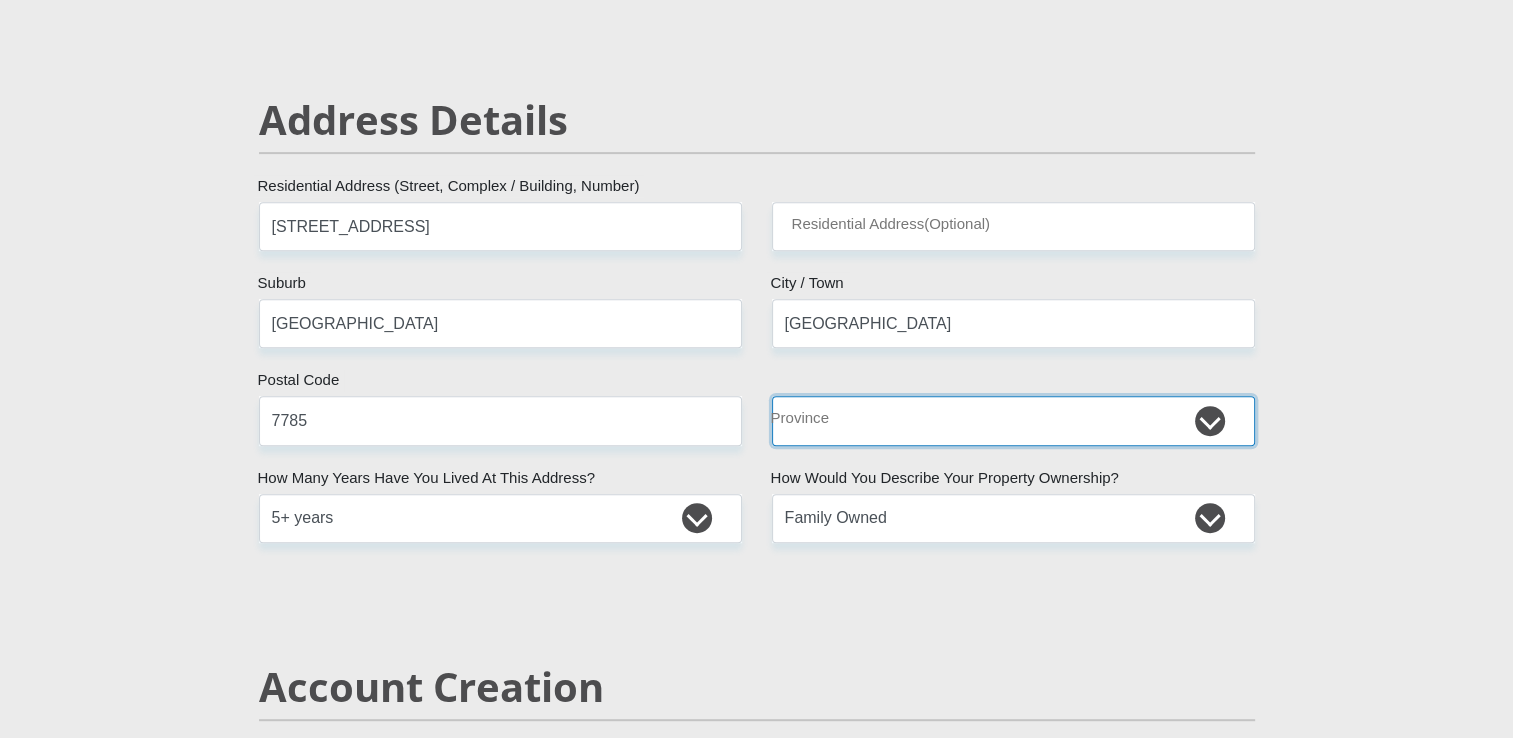 click on "Eastern Cape
Free State
[GEOGRAPHIC_DATA]
[GEOGRAPHIC_DATA][DATE]
[GEOGRAPHIC_DATA]
[GEOGRAPHIC_DATA]
[GEOGRAPHIC_DATA]
[GEOGRAPHIC_DATA]" at bounding box center [1013, 420] 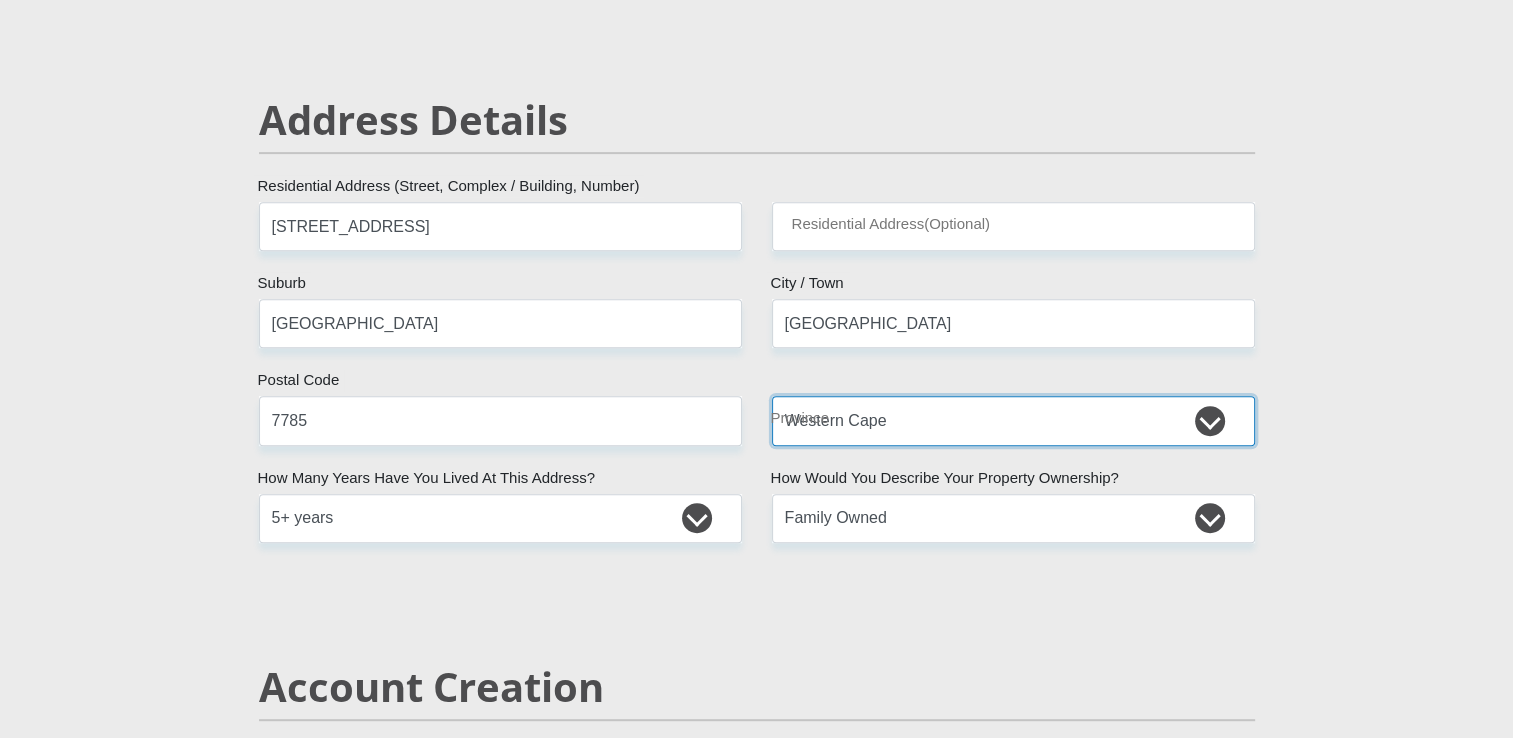 click on "Eastern Cape
Free State
[GEOGRAPHIC_DATA]
[GEOGRAPHIC_DATA][DATE]
[GEOGRAPHIC_DATA]
[GEOGRAPHIC_DATA]
[GEOGRAPHIC_DATA]
[GEOGRAPHIC_DATA]" at bounding box center (1013, 420) 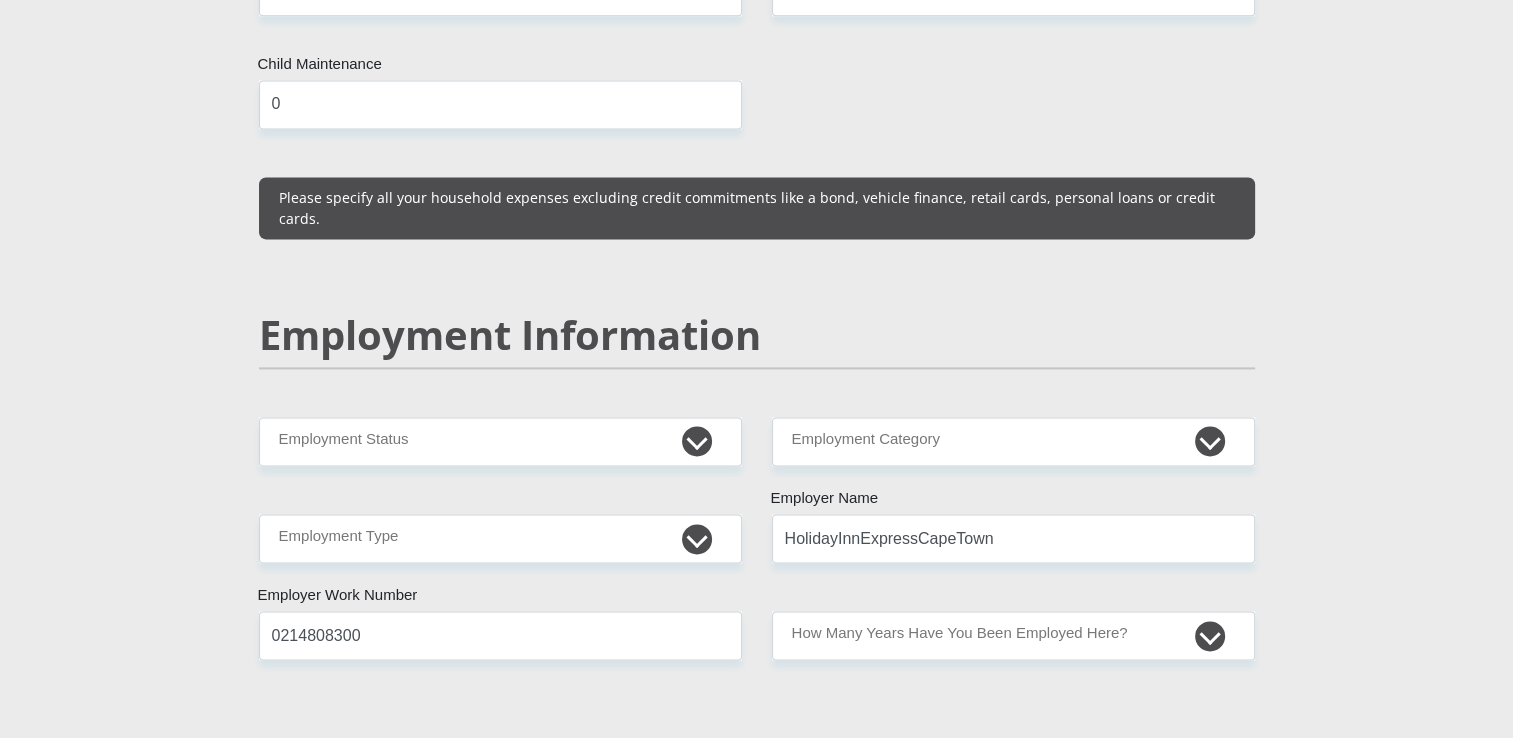 scroll, scrollTop: 2800, scrollLeft: 0, axis: vertical 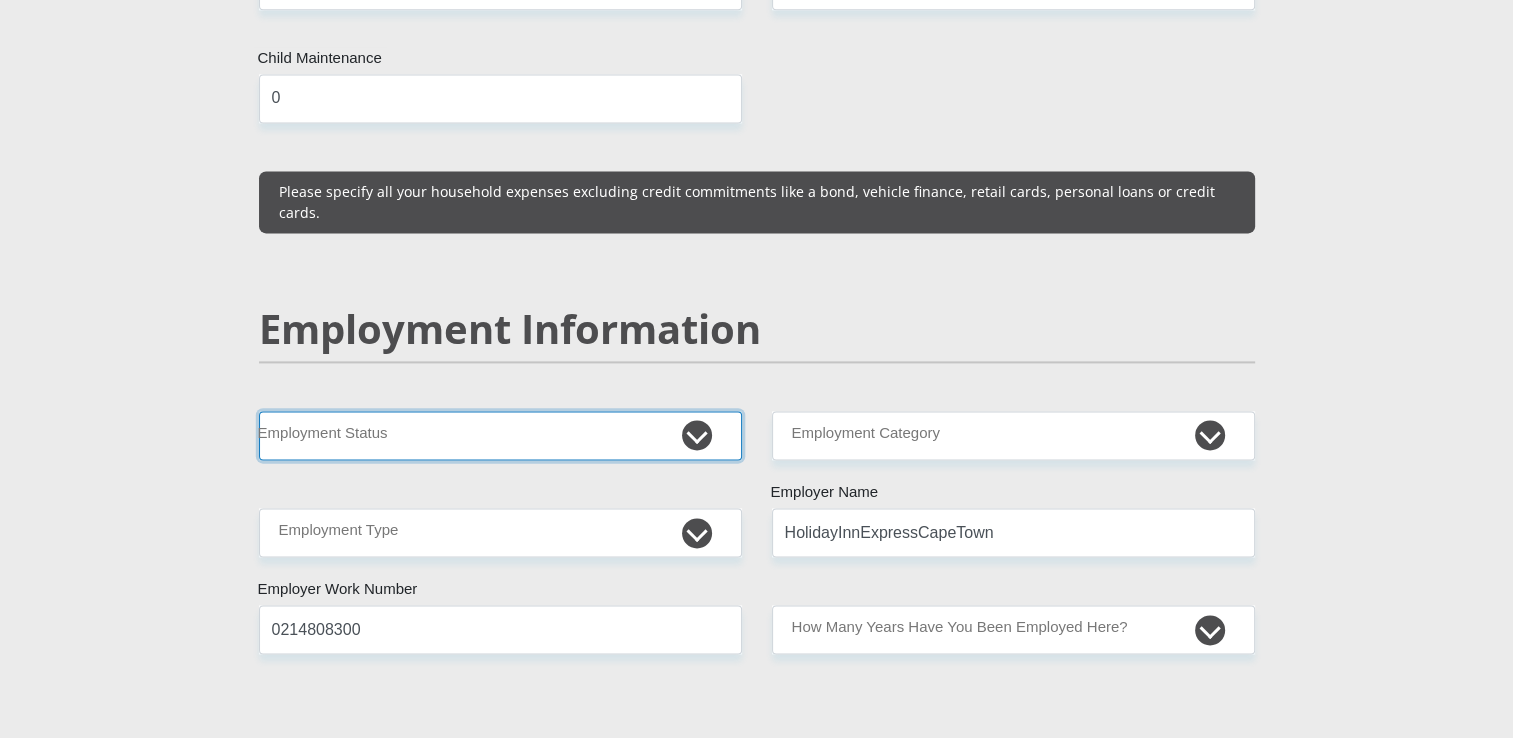 click on "Permanent/Full-time
Part-time/Casual
[DEMOGRAPHIC_DATA] Worker
Self-Employed
Housewife
Retired
Student
Medically Boarded
Disability
Unemployed" at bounding box center [500, 435] 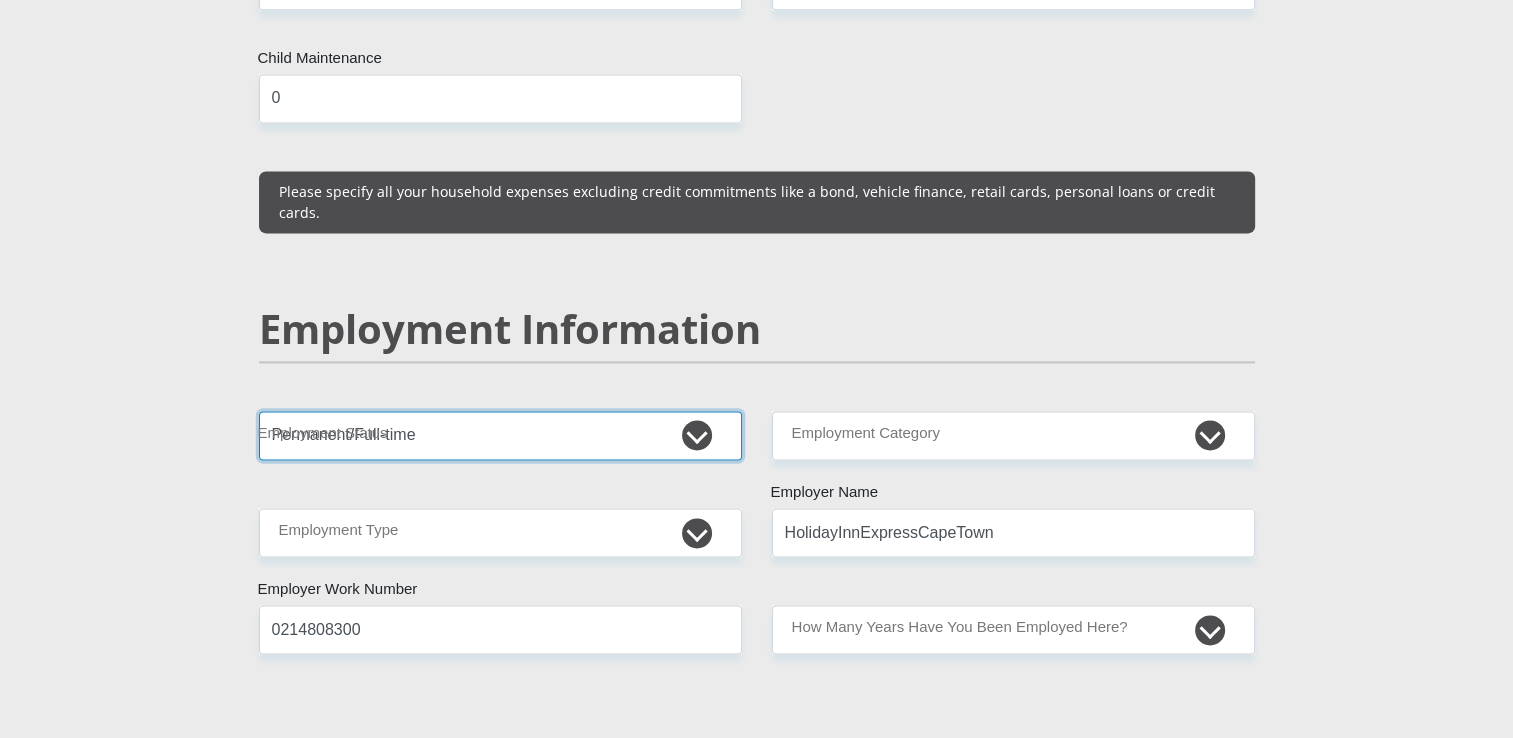 click on "Permanent/Full-time
Part-time/Casual
[DEMOGRAPHIC_DATA] Worker
Self-Employed
Housewife
Retired
Student
Medically Boarded
Disability
Unemployed" at bounding box center [500, 435] 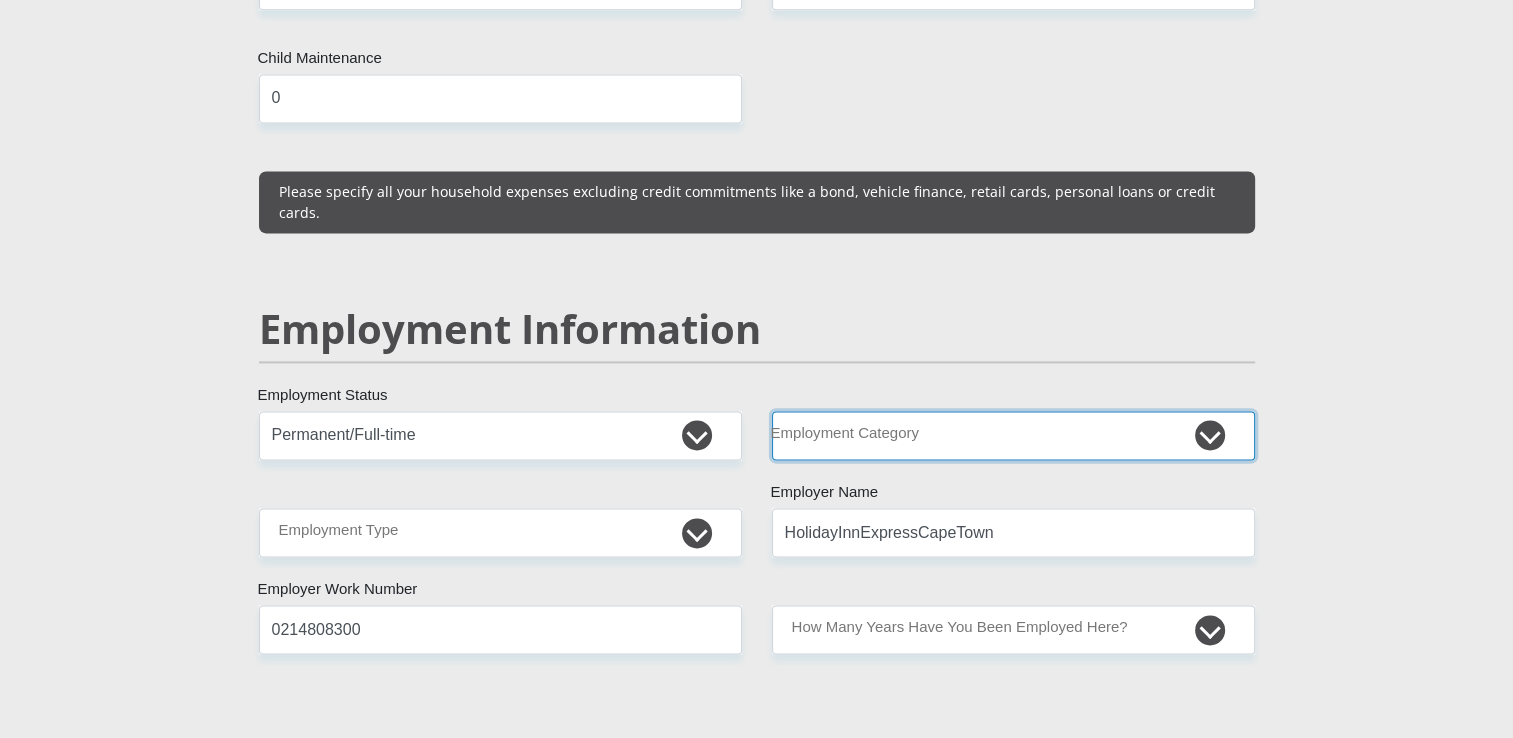 click on "AGRICULTURE
ALCOHOL & TOBACCO
CONSTRUCTION MATERIALS
METALLURGY
EQUIPMENT FOR RENEWABLE ENERGY
SPECIALIZED CONTRACTORS
CAR
GAMING (INCL. INTERNET
OTHER WHOLESALE
UNLICENSED PHARMACEUTICALS
CURRENCY EXCHANGE HOUSES
OTHER FINANCIAL INSTITUTIONS & INSURANCE
REAL ESTATE AGENTS
OIL & GAS
OTHER MATERIALS (E.G. IRON ORE)
PRECIOUS STONES & PRECIOUS METALS
POLITICAL ORGANIZATIONS
RELIGIOUS ORGANIZATIONS(NOT SECTS)
ACTI. HAVING BUSINESS DEAL WITH PUBLIC ADMINISTRATION
LAUNDROMATS" at bounding box center (1013, 435) 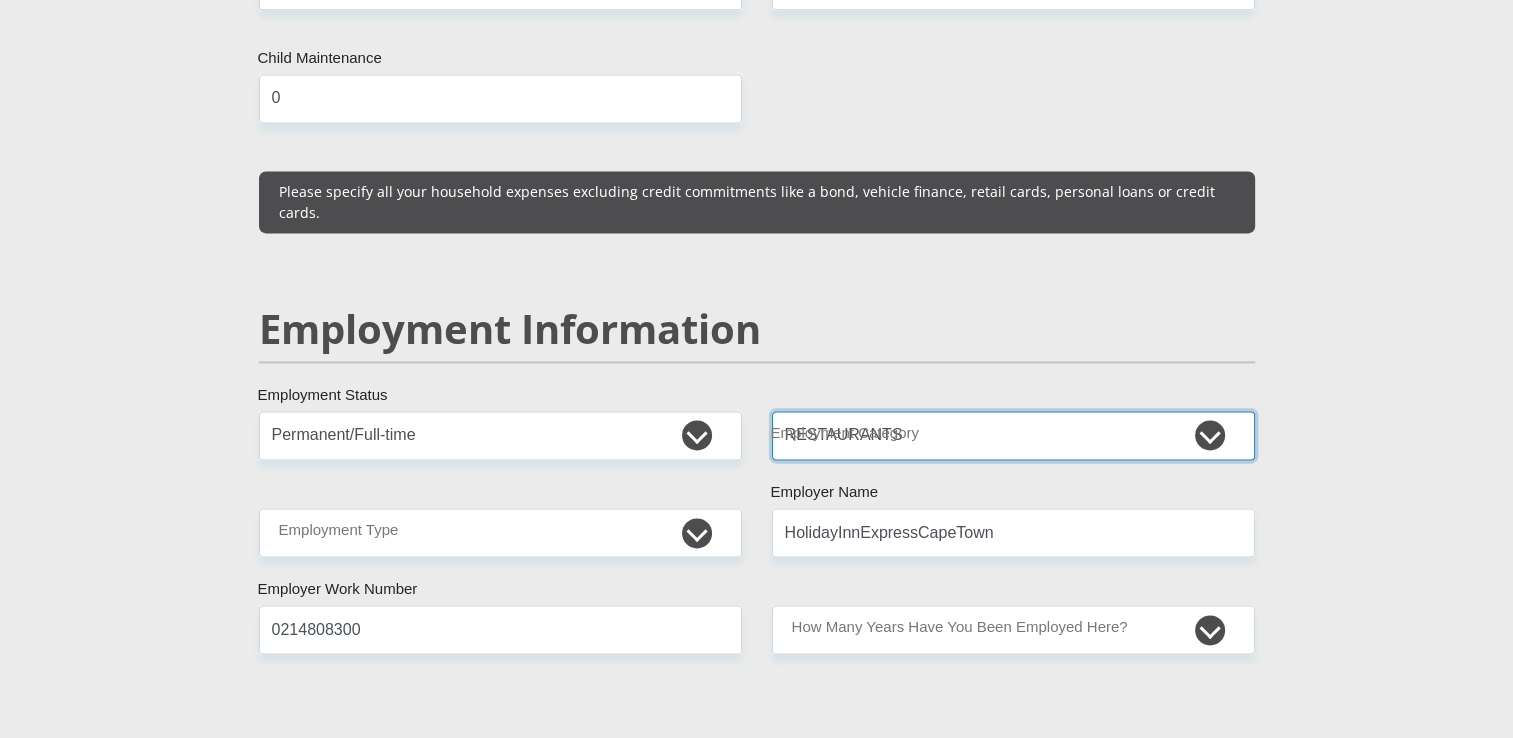 click on "AGRICULTURE
ALCOHOL & TOBACCO
CONSTRUCTION MATERIALS
METALLURGY
EQUIPMENT FOR RENEWABLE ENERGY
SPECIALIZED CONTRACTORS
CAR
GAMING (INCL. INTERNET
OTHER WHOLESALE
UNLICENSED PHARMACEUTICALS
CURRENCY EXCHANGE HOUSES
OTHER FINANCIAL INSTITUTIONS & INSURANCE
REAL ESTATE AGENTS
OIL & GAS
OTHER MATERIALS (E.G. IRON ORE)
PRECIOUS STONES & PRECIOUS METALS
POLITICAL ORGANIZATIONS
RELIGIOUS ORGANIZATIONS(NOT SECTS)
ACTI. HAVING BUSINESS DEAL WITH PUBLIC ADMINISTRATION
LAUNDROMATS" at bounding box center (1013, 435) 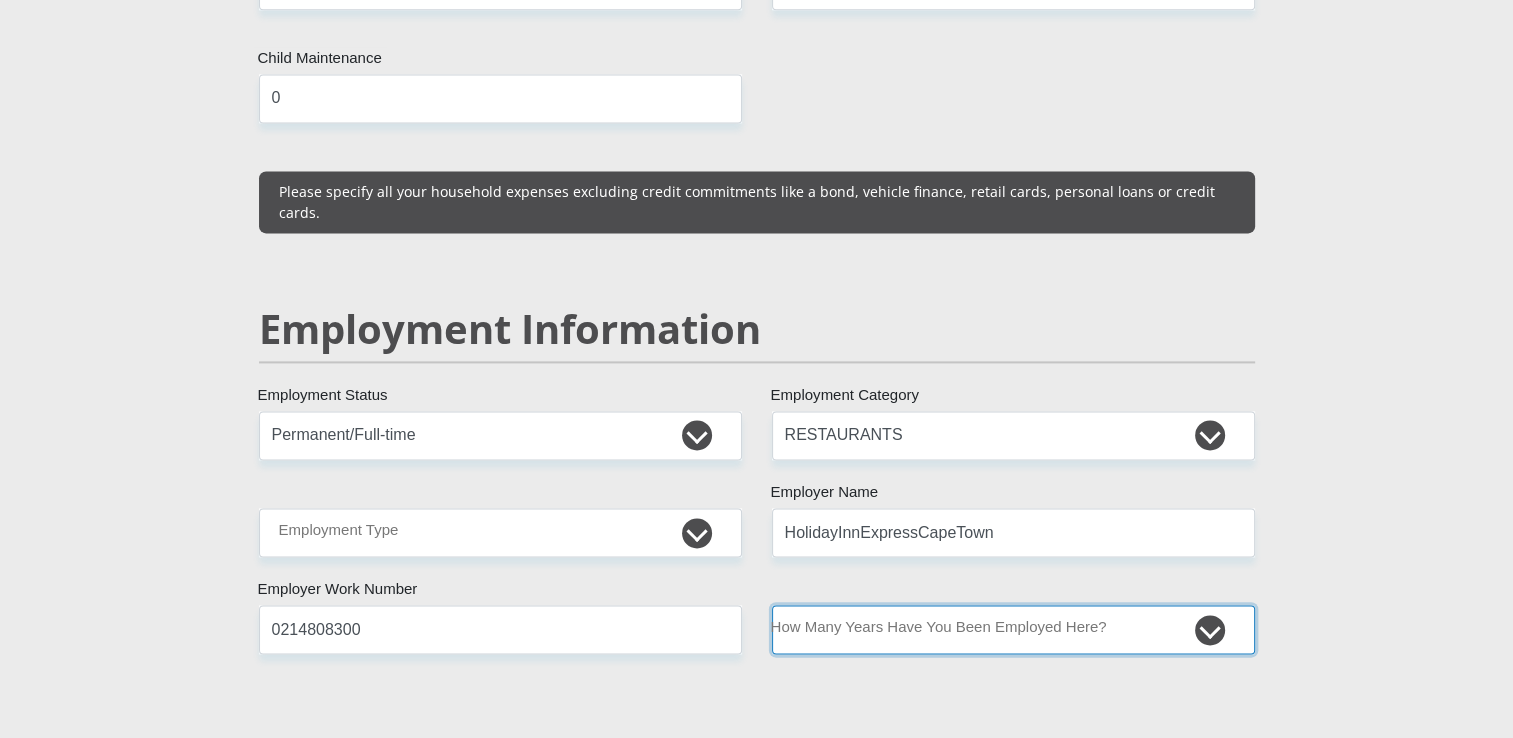 click on "less than 1 year
1-3 years
3-5 years
5+ years" at bounding box center [1013, 629] 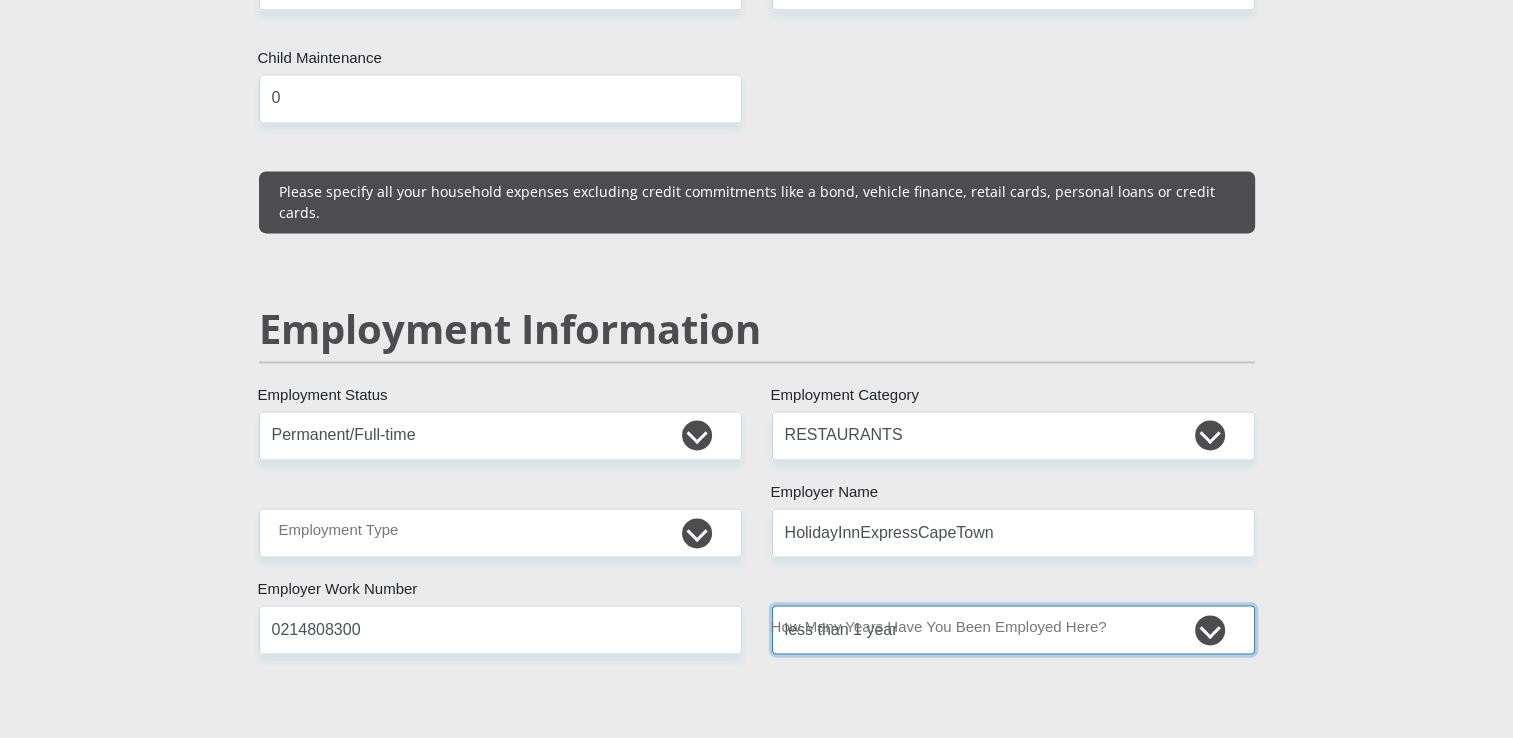 click on "less than 1 year
1-3 years
3-5 years
5+ years" at bounding box center (1013, 629) 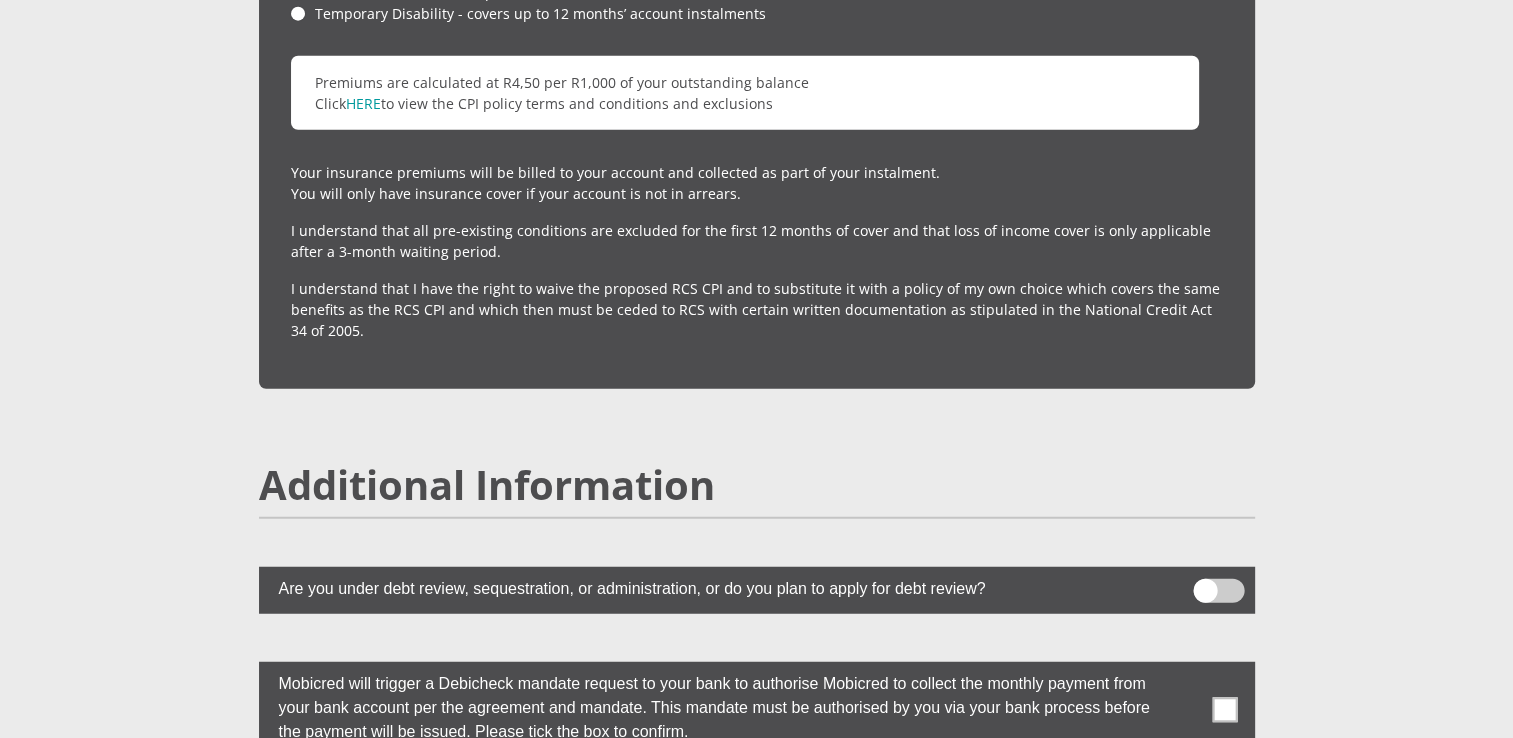 scroll, scrollTop: 5200, scrollLeft: 0, axis: vertical 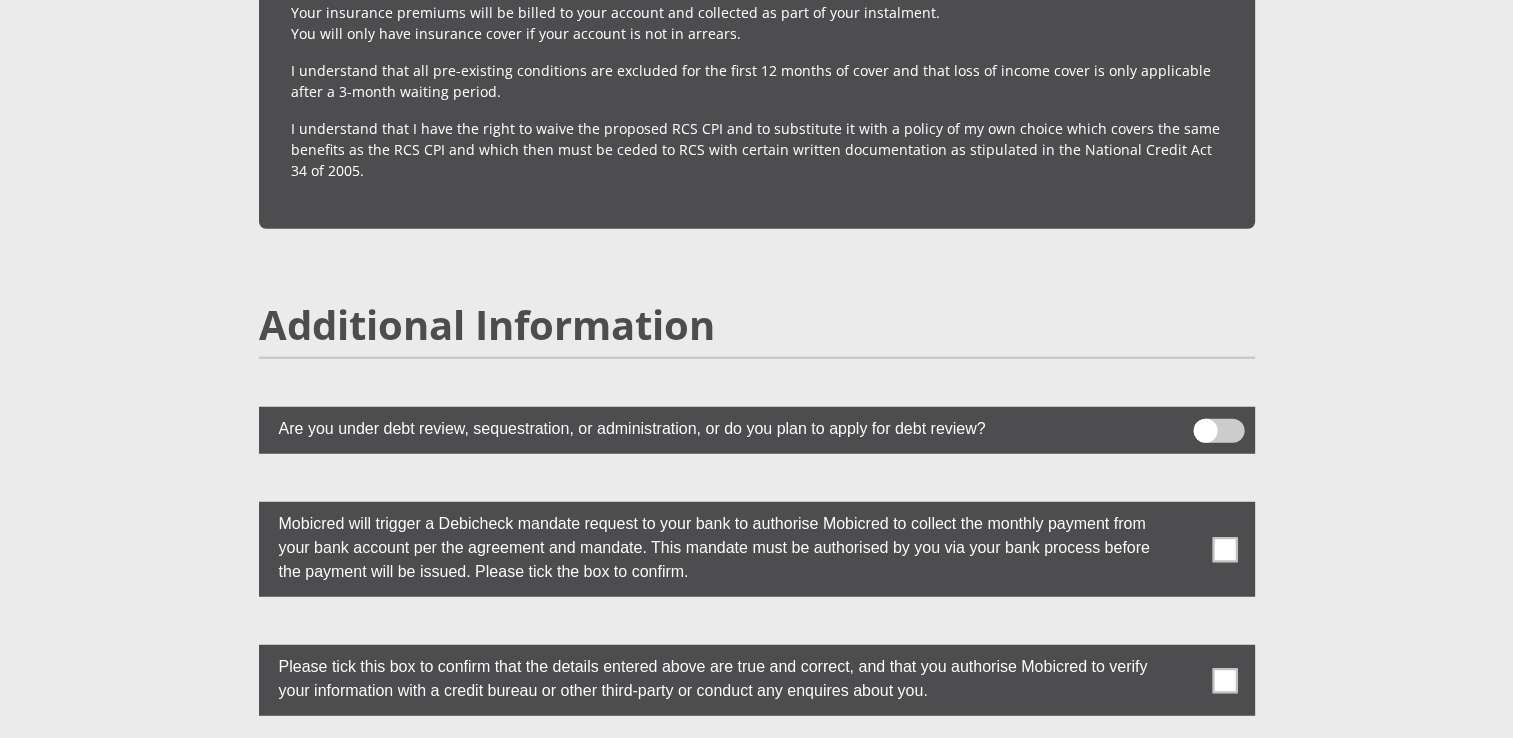 click at bounding box center [1218, 431] 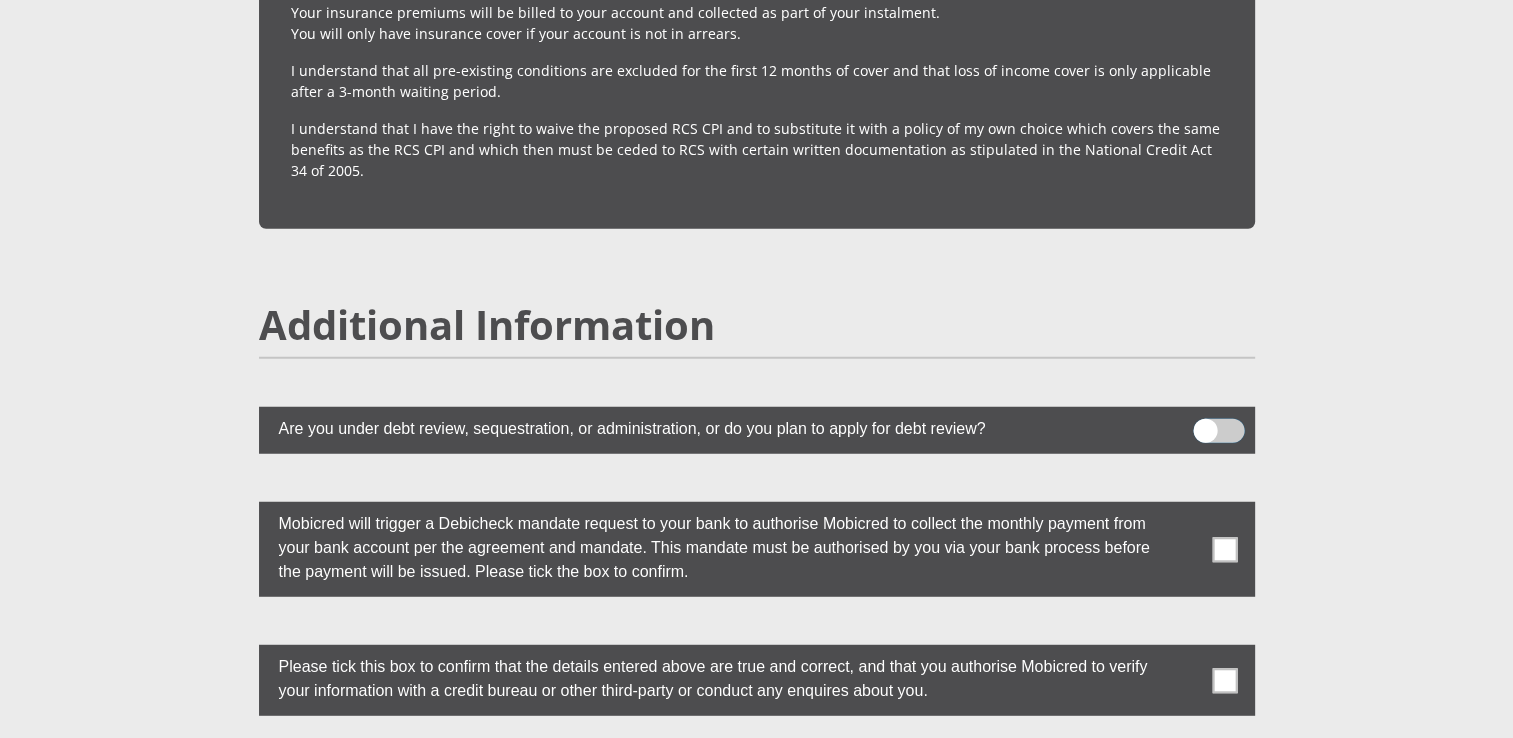 click at bounding box center (1205, 424) 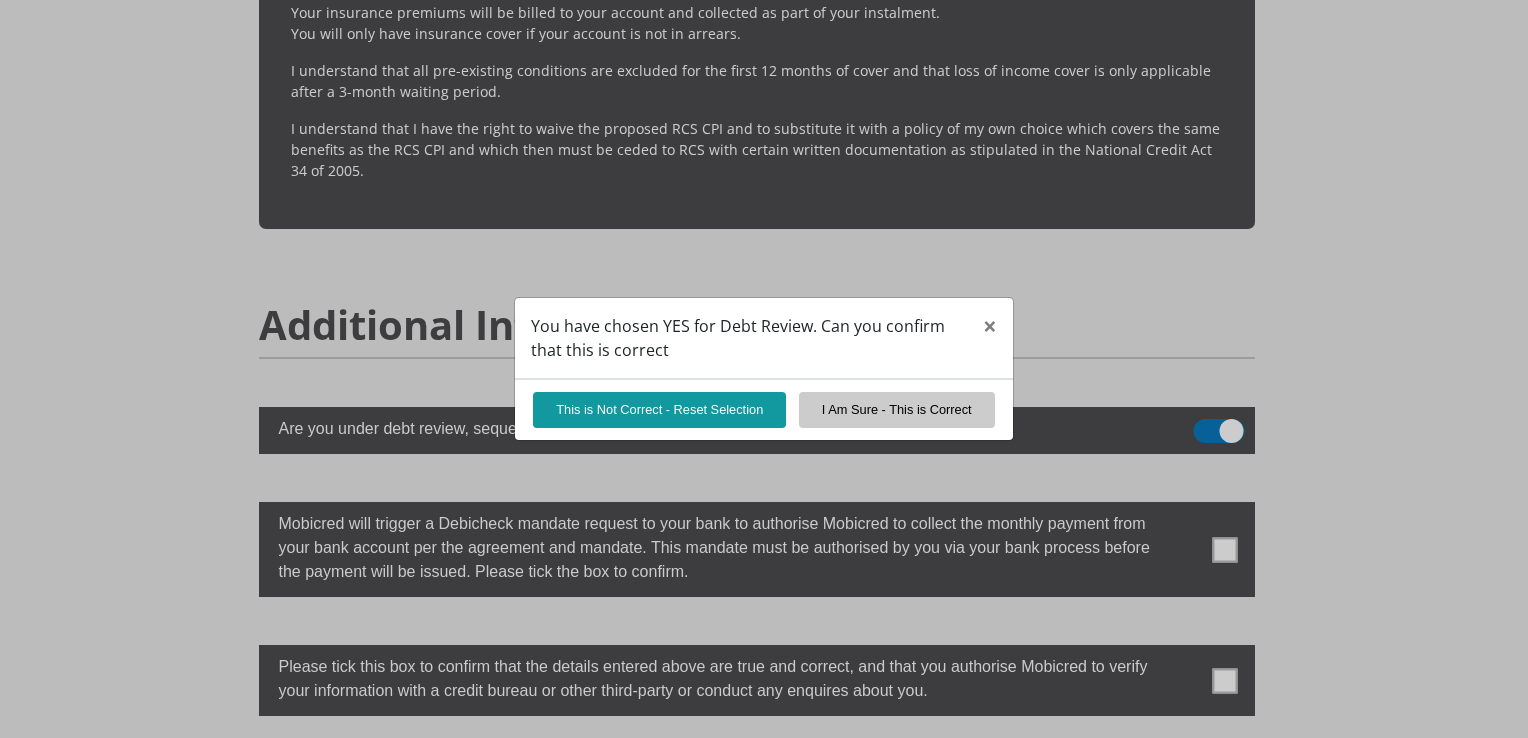 click on "You have chosen YES for Debt Review.
Can you confirm that this is correct
×
This is Not Correct - Reset Selection
I Am Sure - This is Correct" at bounding box center [764, 369] 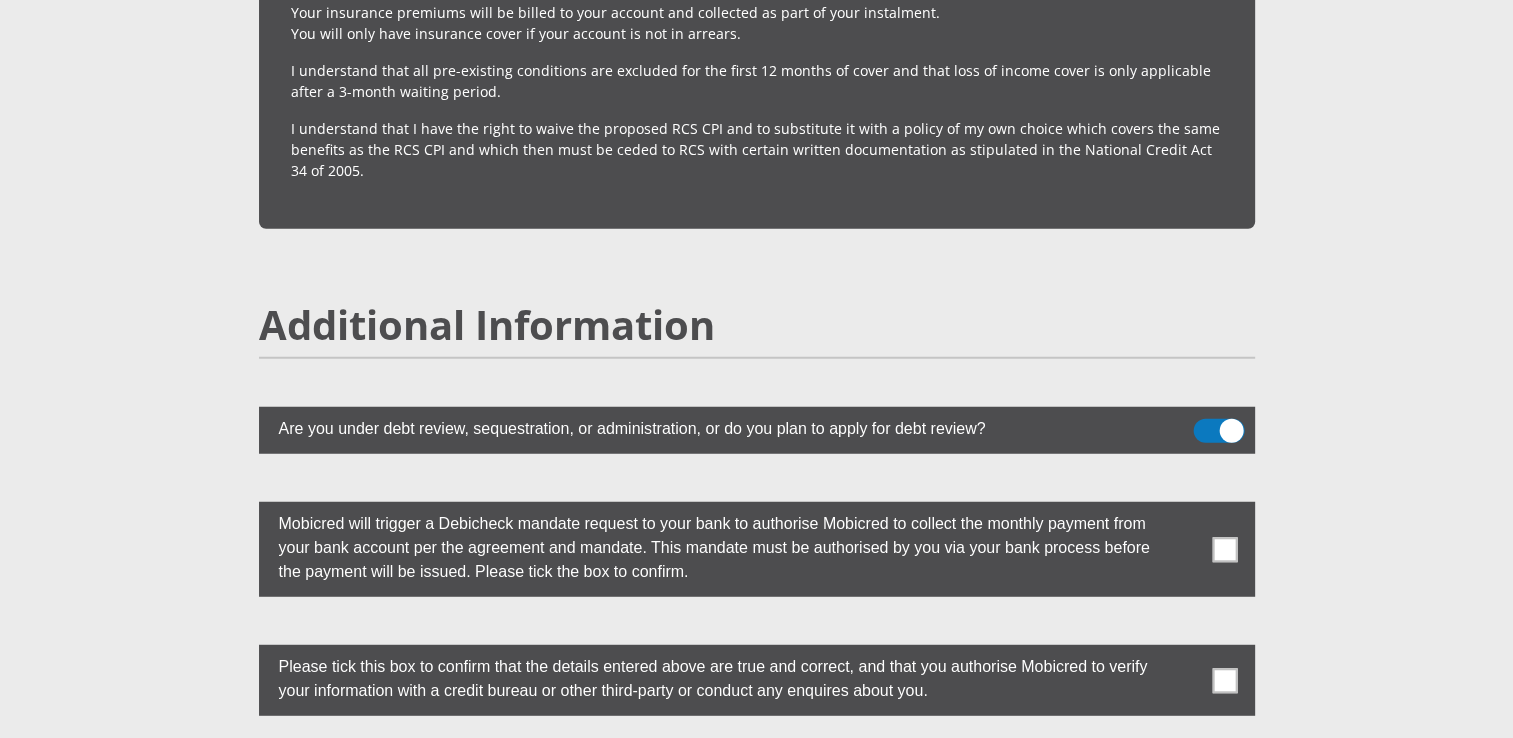 click at bounding box center (1218, 431) 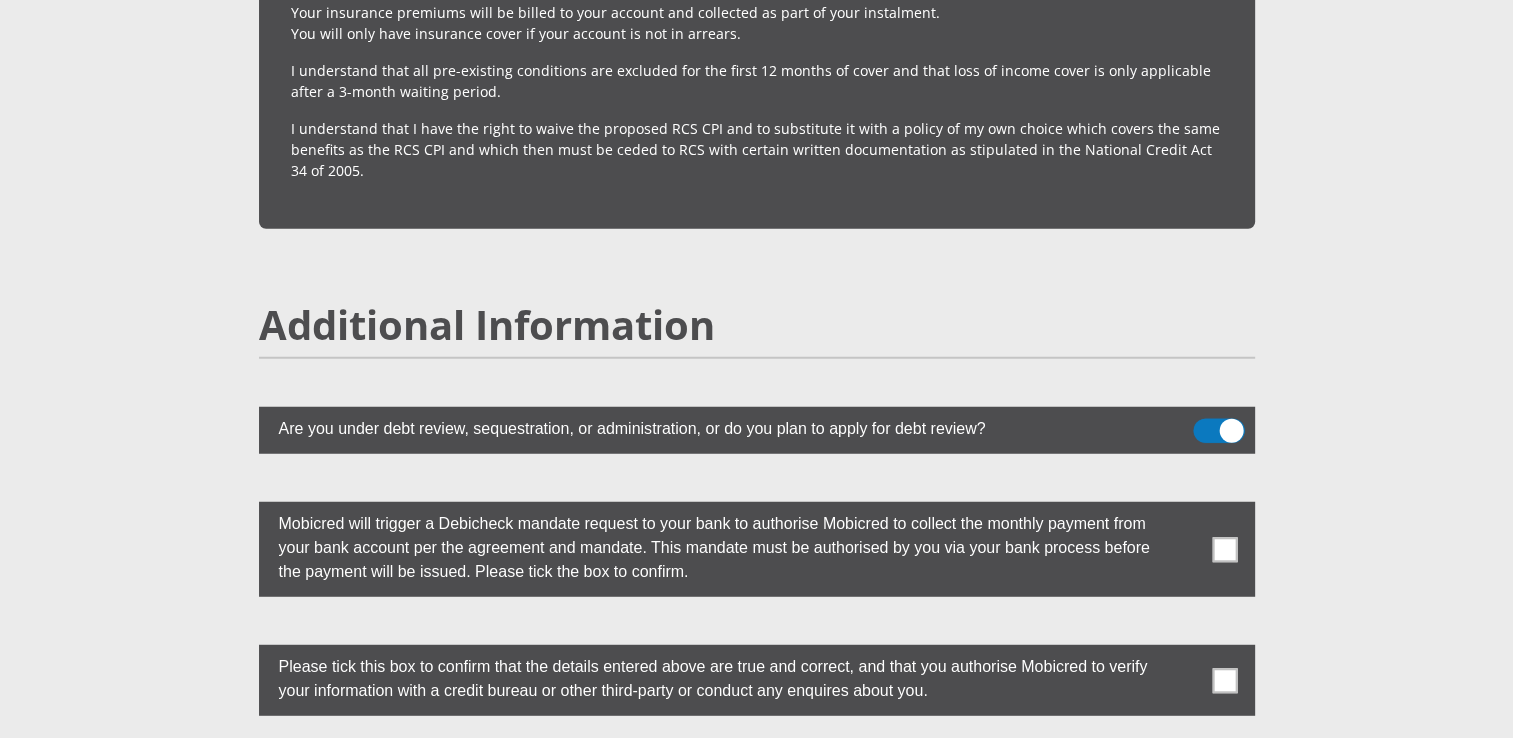 click at bounding box center (1205, 424) 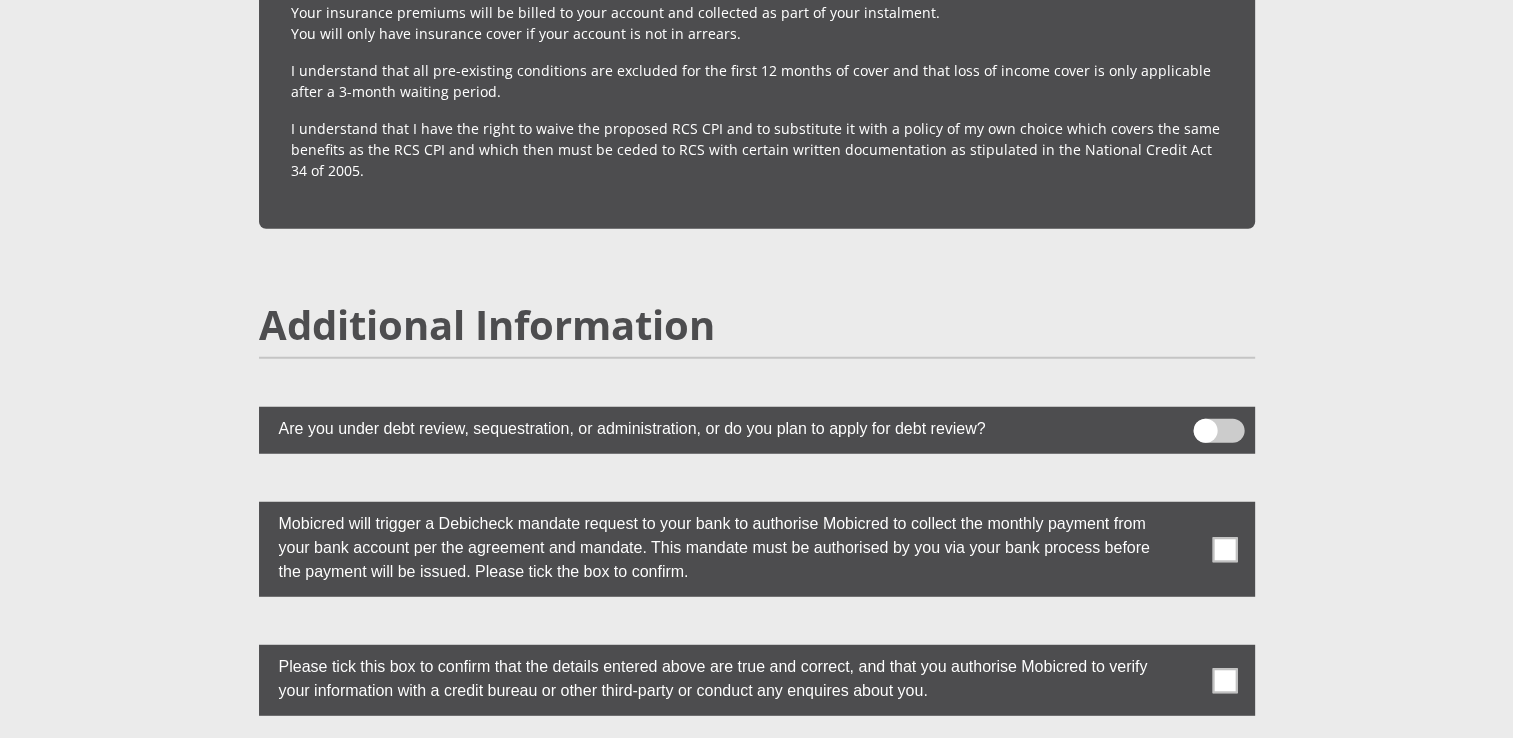 click at bounding box center [1224, 549] 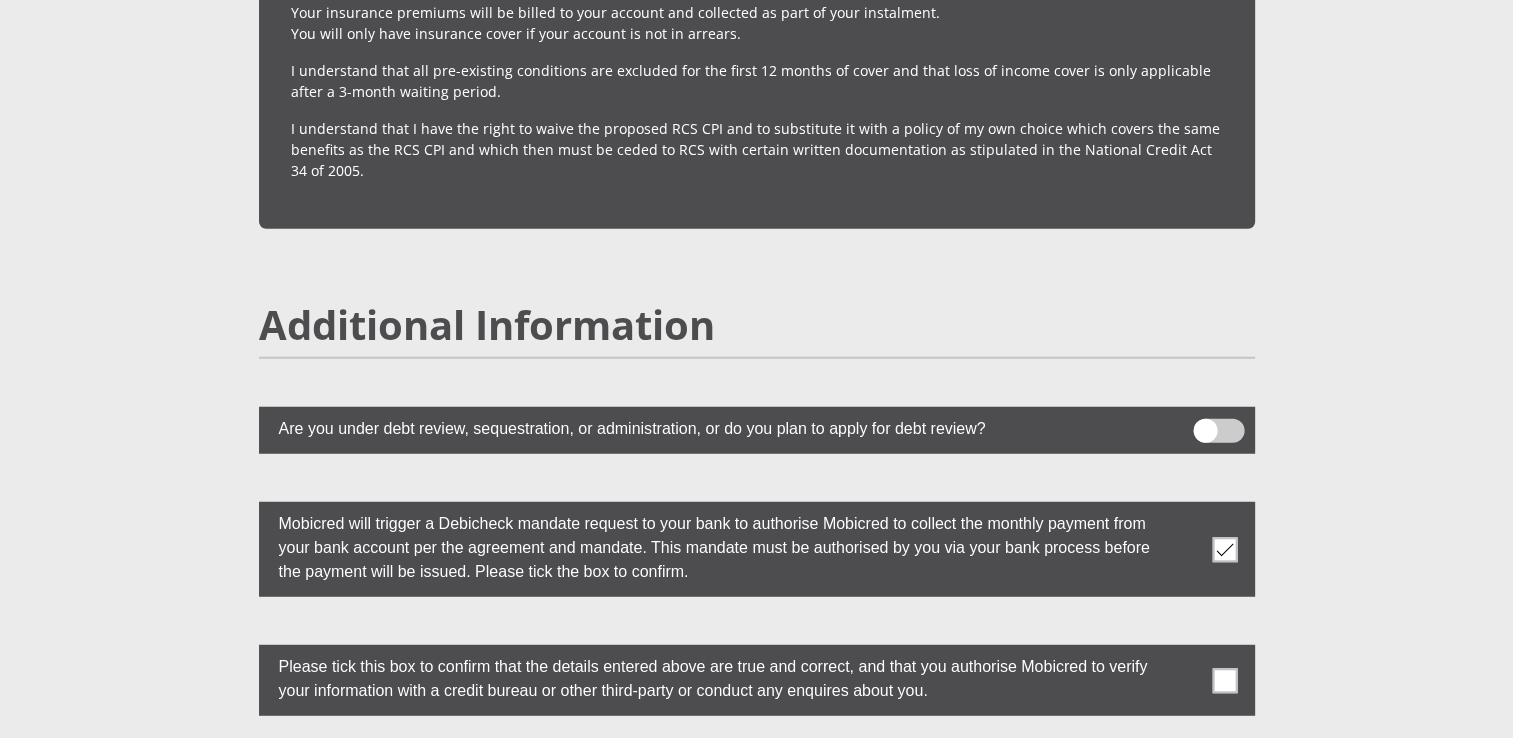 drag, startPoint x: 1222, startPoint y: 628, endPoint x: 1178, endPoint y: 635, distance: 44.553337 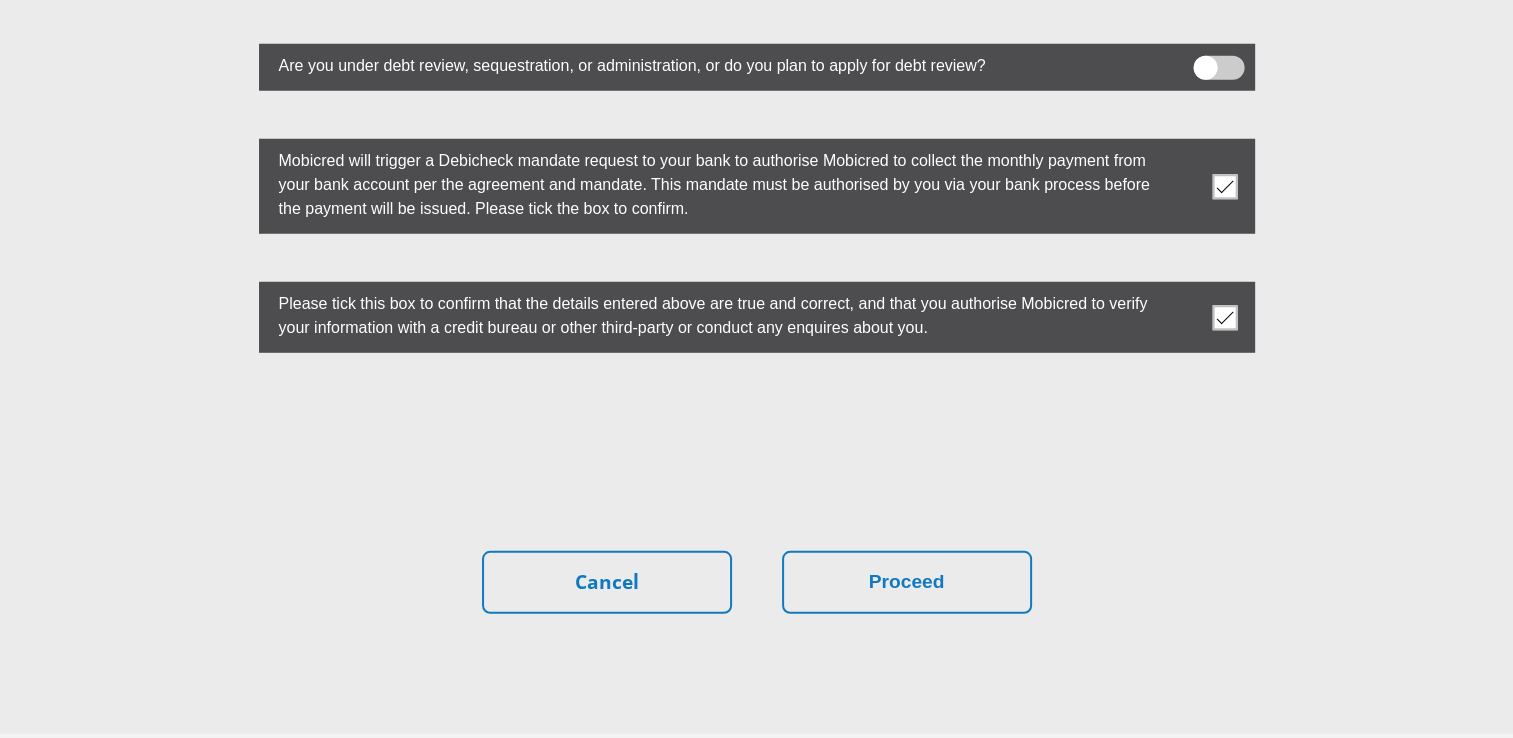 scroll, scrollTop: 5600, scrollLeft: 0, axis: vertical 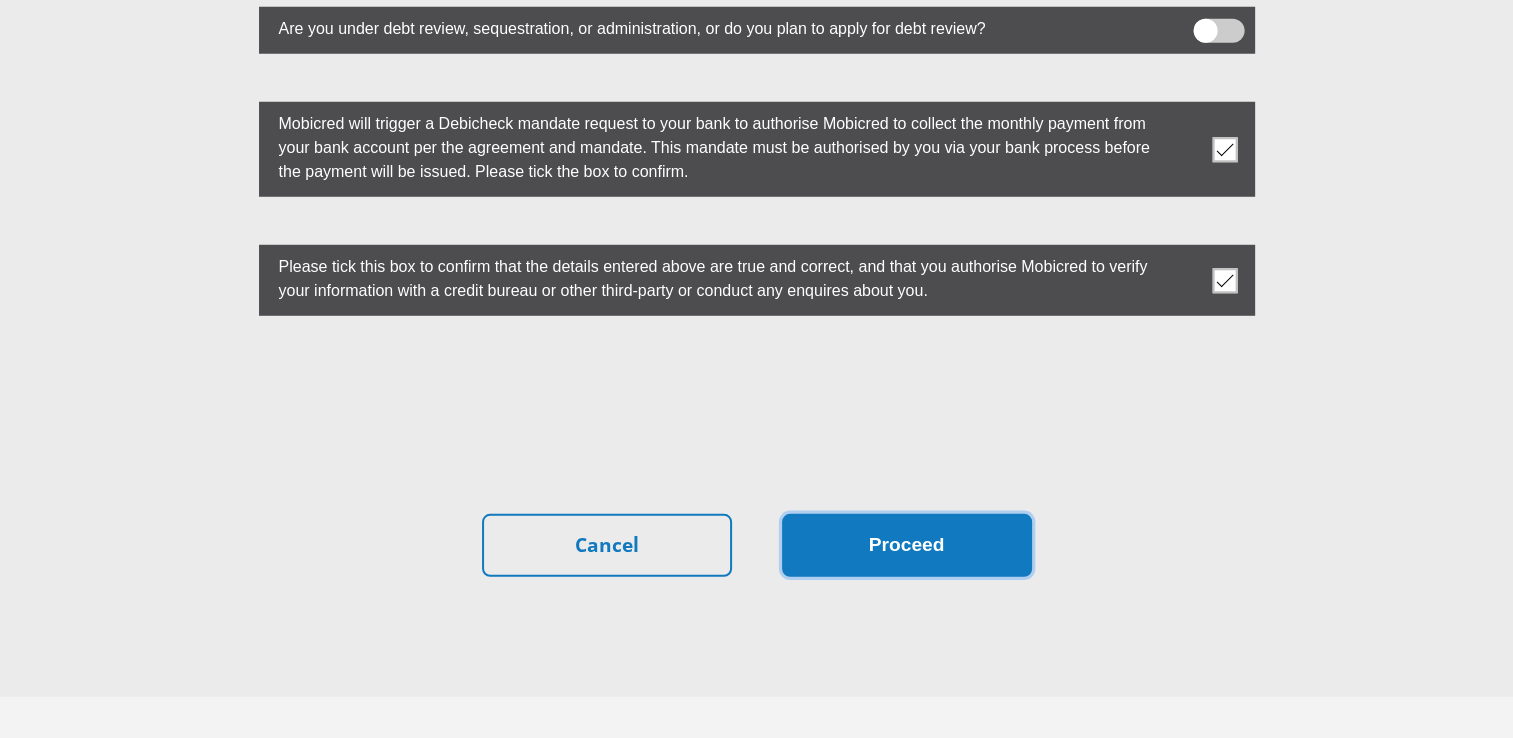 click on "Proceed" at bounding box center [907, 545] 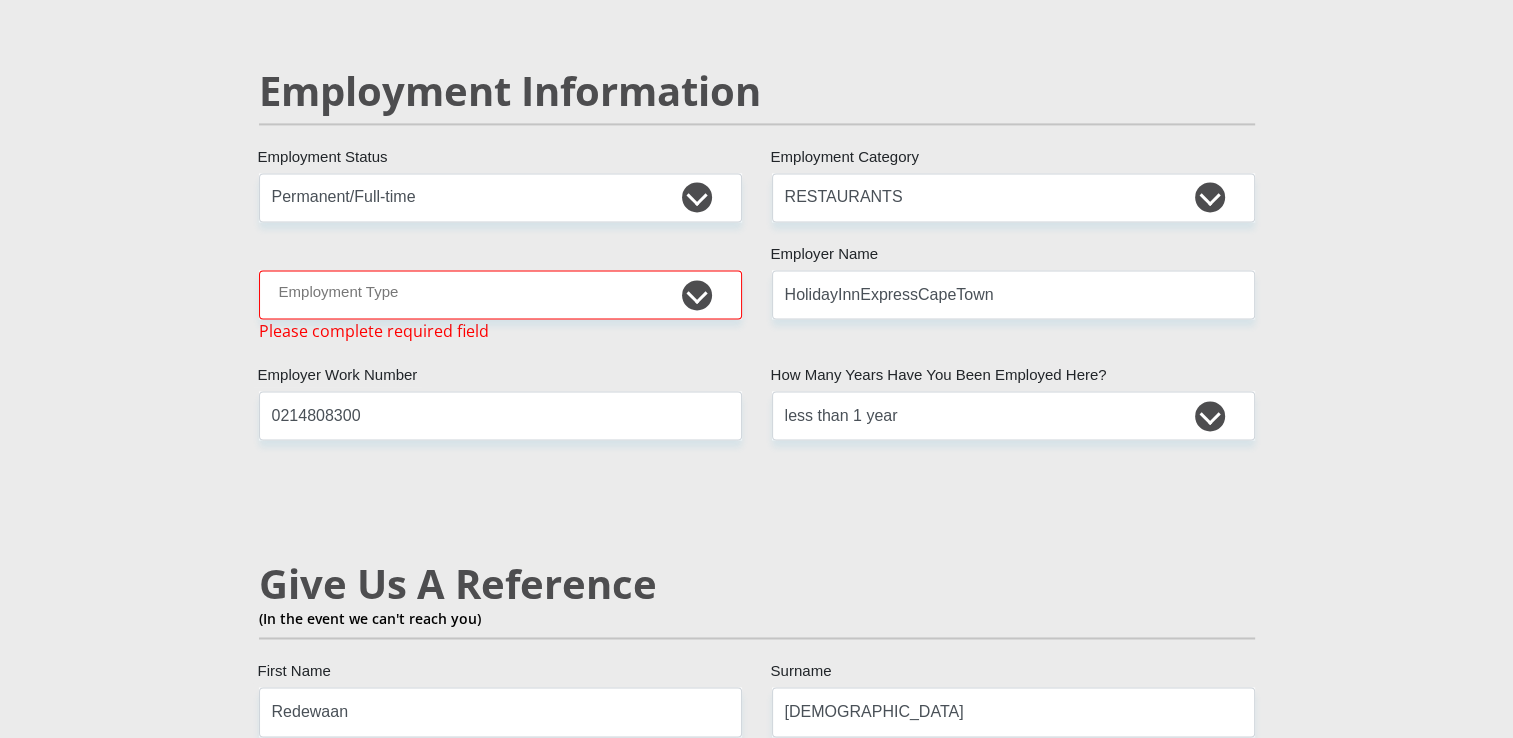 scroll, scrollTop: 3009, scrollLeft: 0, axis: vertical 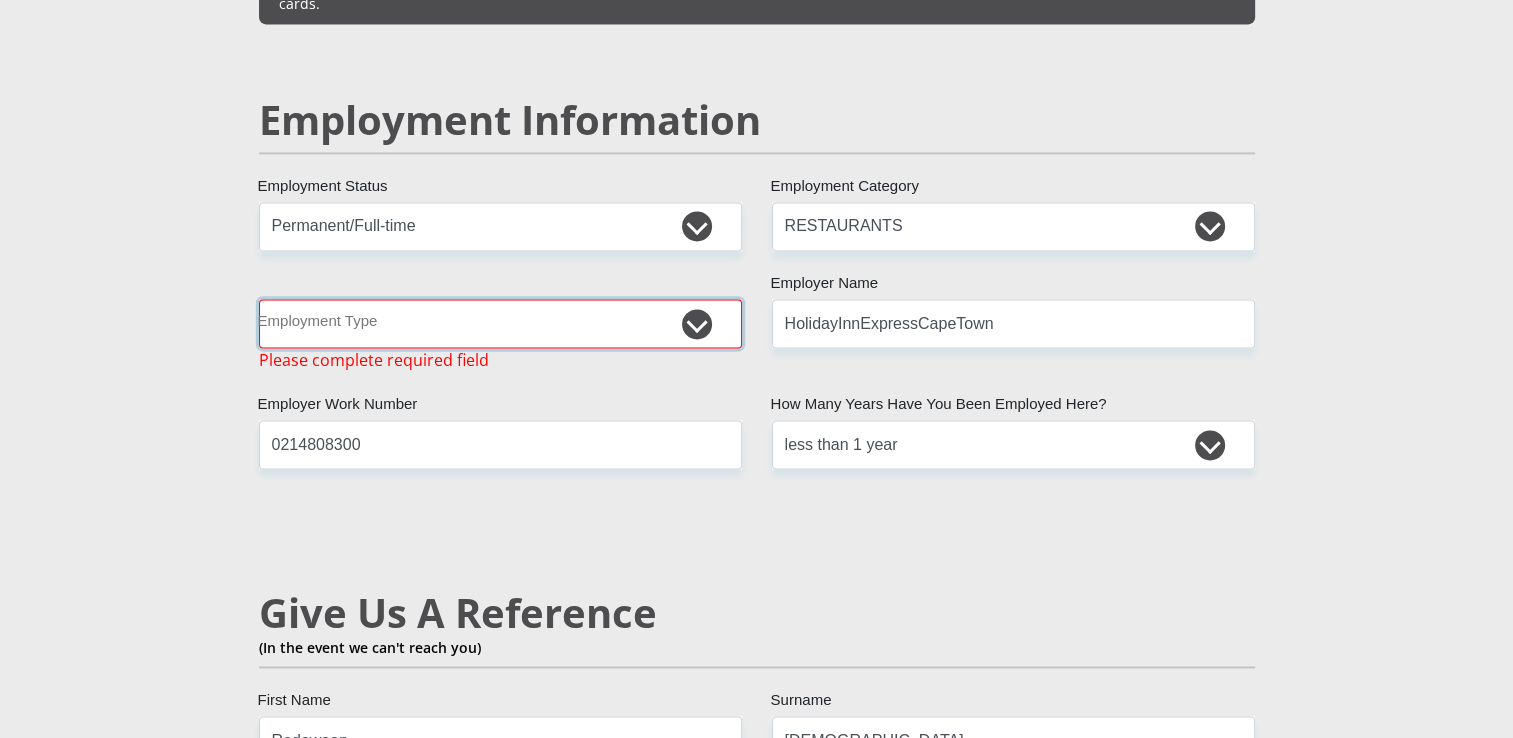 click on "College/Lecturer
Craft Seller
Creative
Driver
Executive
Farmer
Forces - Non Commissioned
Forces - Officer
Hawker
Housewife
Labourer
Licenced Professional
Manager
Miner
Non Licenced Professional
Office Staff/Clerk
Outside Worker
Pensioner
Permanent Teacher
Production/Manufacturing
Sales
Self-Employed
Semi-Professional Worker
Service Industry  Social Worker  Student" at bounding box center [500, 323] 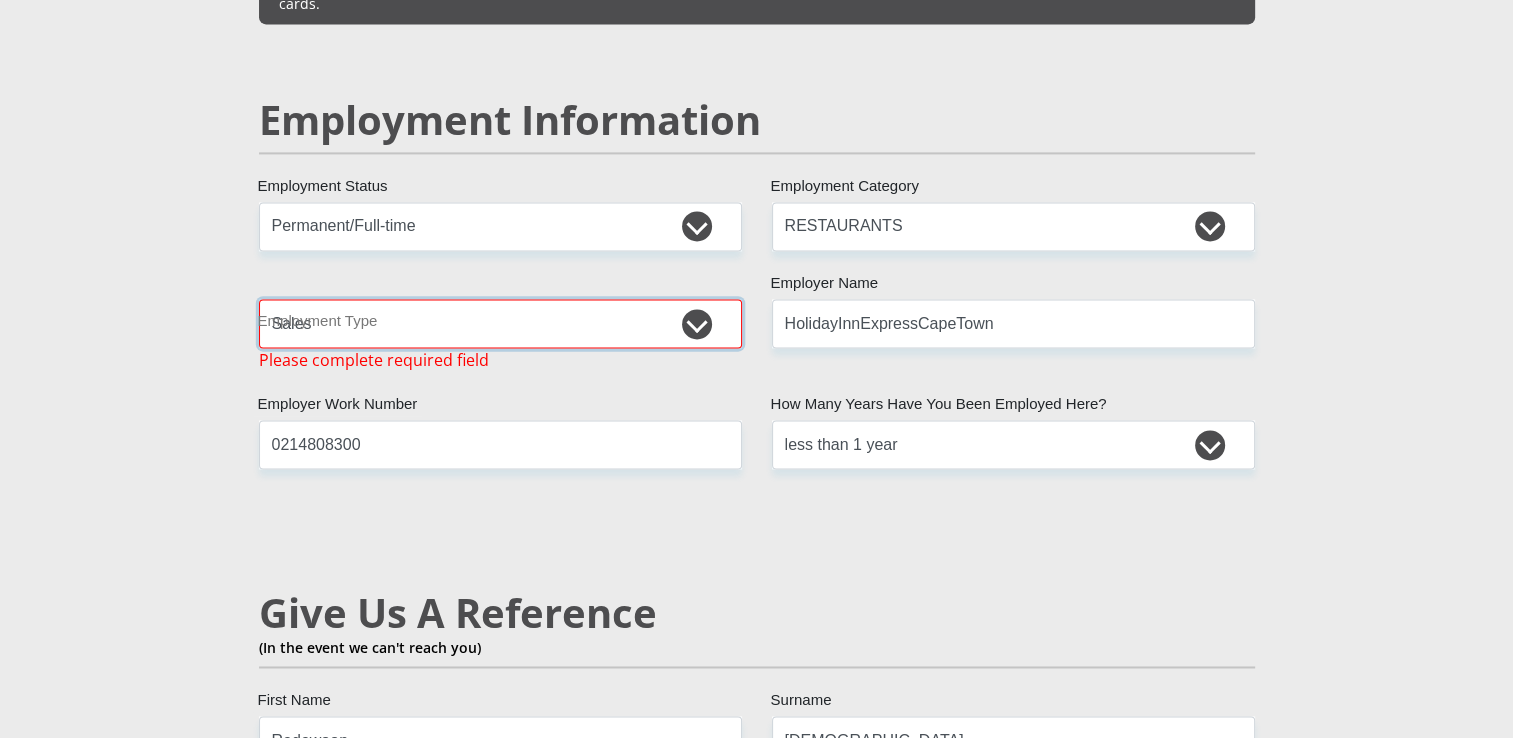 click on "College/Lecturer
Craft Seller
Creative
Driver
Executive
Farmer
Forces - Non Commissioned
Forces - Officer
Hawker
Housewife
Labourer
Licenced Professional
Manager
Miner
Non Licenced Professional
Office Staff/Clerk
Outside Worker
Pensioner
Permanent Teacher
Production/Manufacturing
Sales
Self-Employed
Semi-Professional Worker
Service Industry  Social Worker  Student" at bounding box center (500, 323) 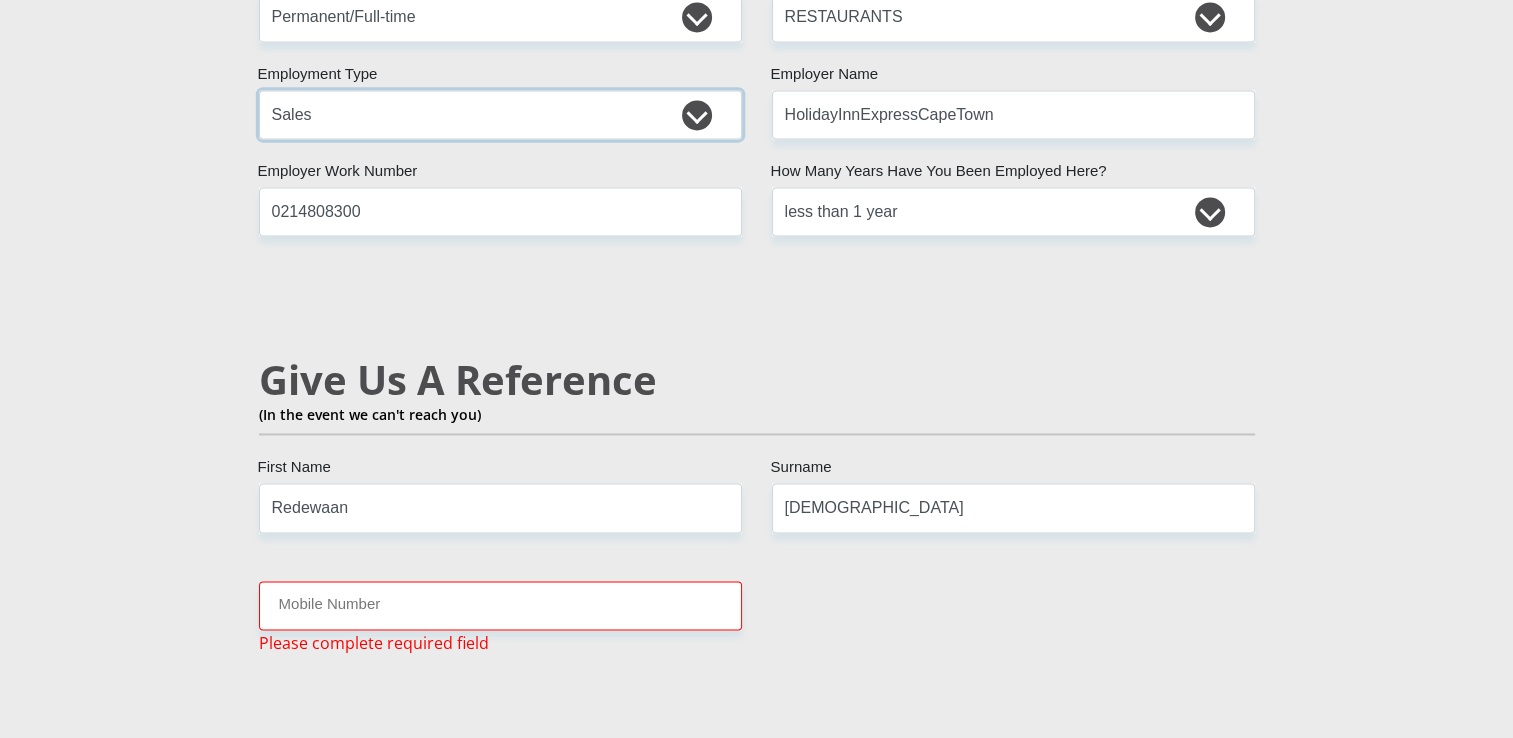 scroll, scrollTop: 3409, scrollLeft: 0, axis: vertical 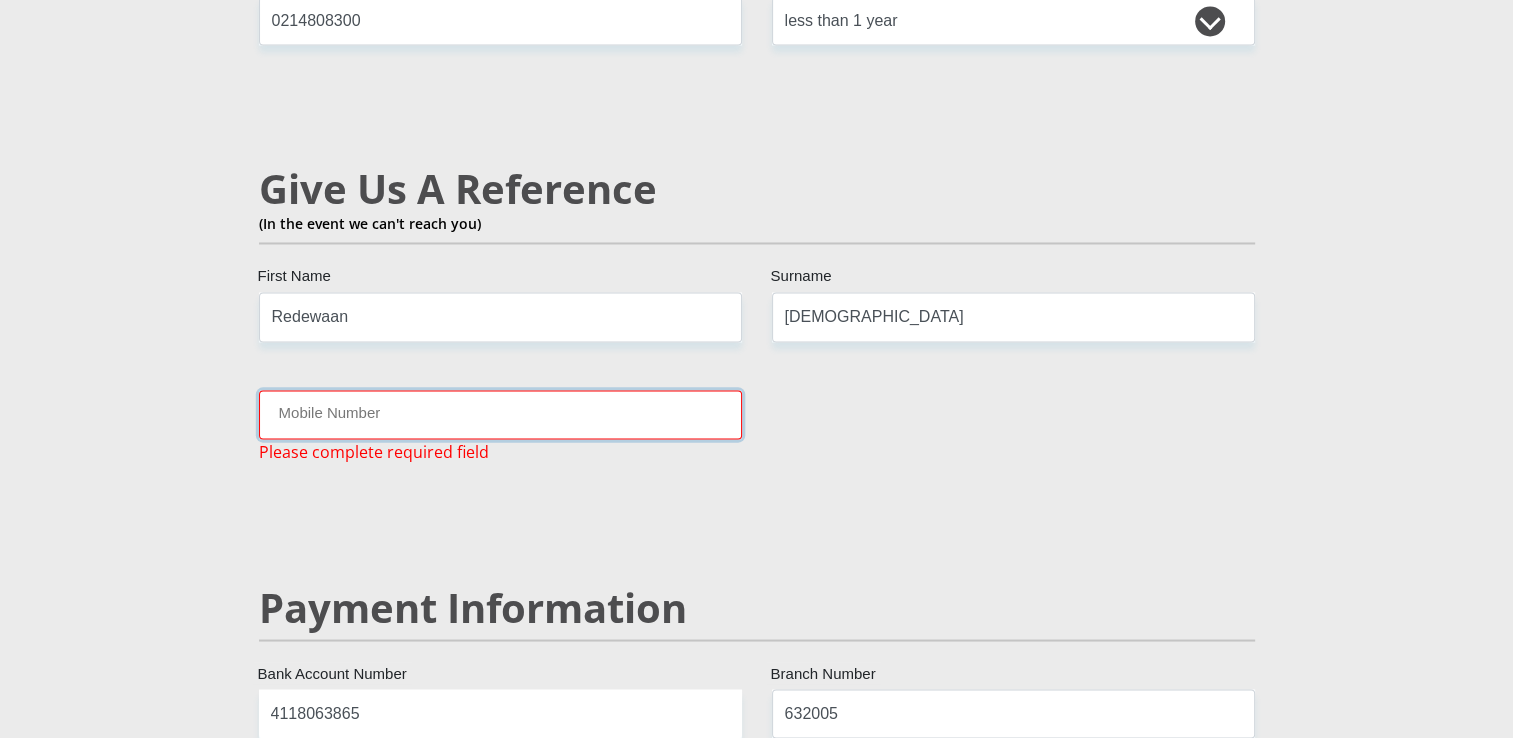 click on "Mobile Number" at bounding box center [500, 414] 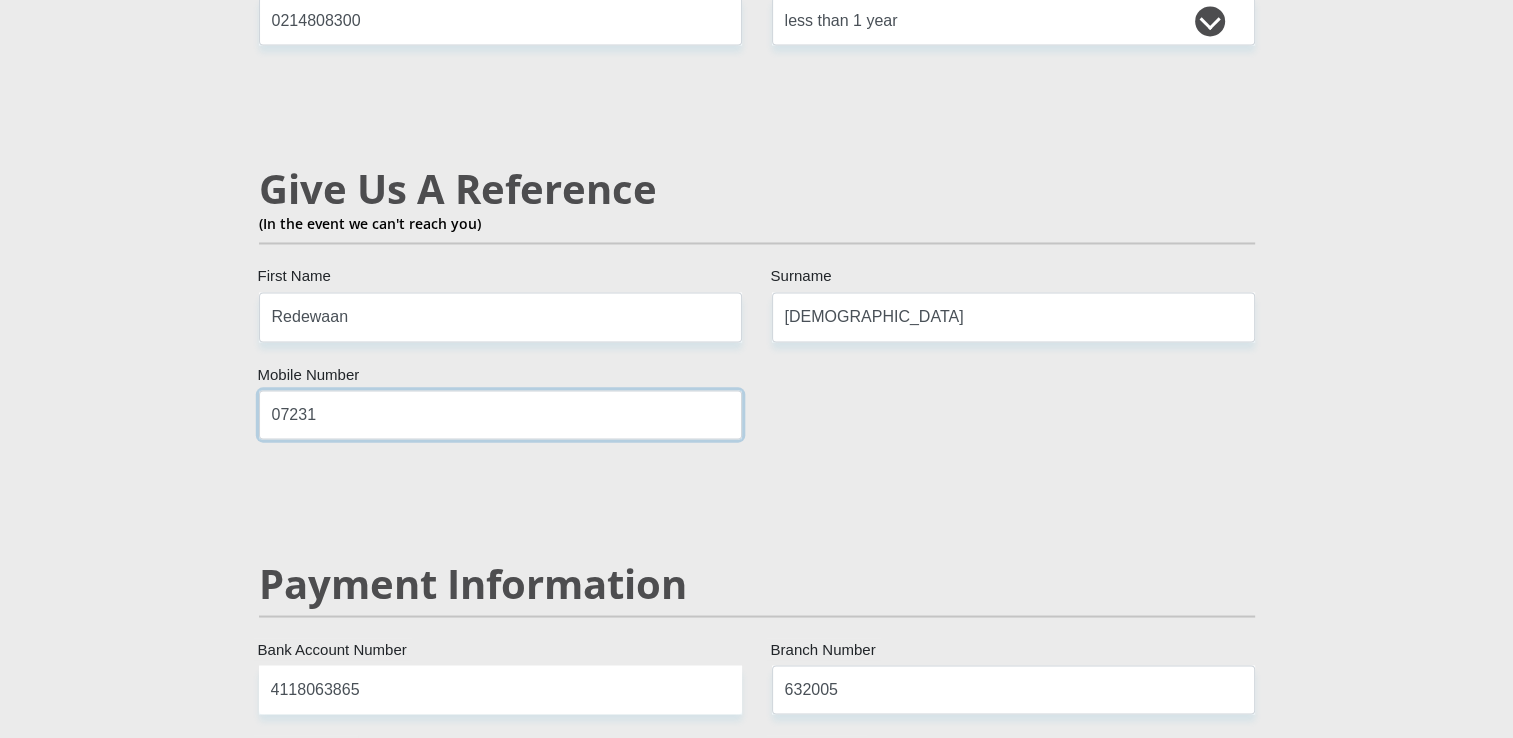 type on "0723166216" 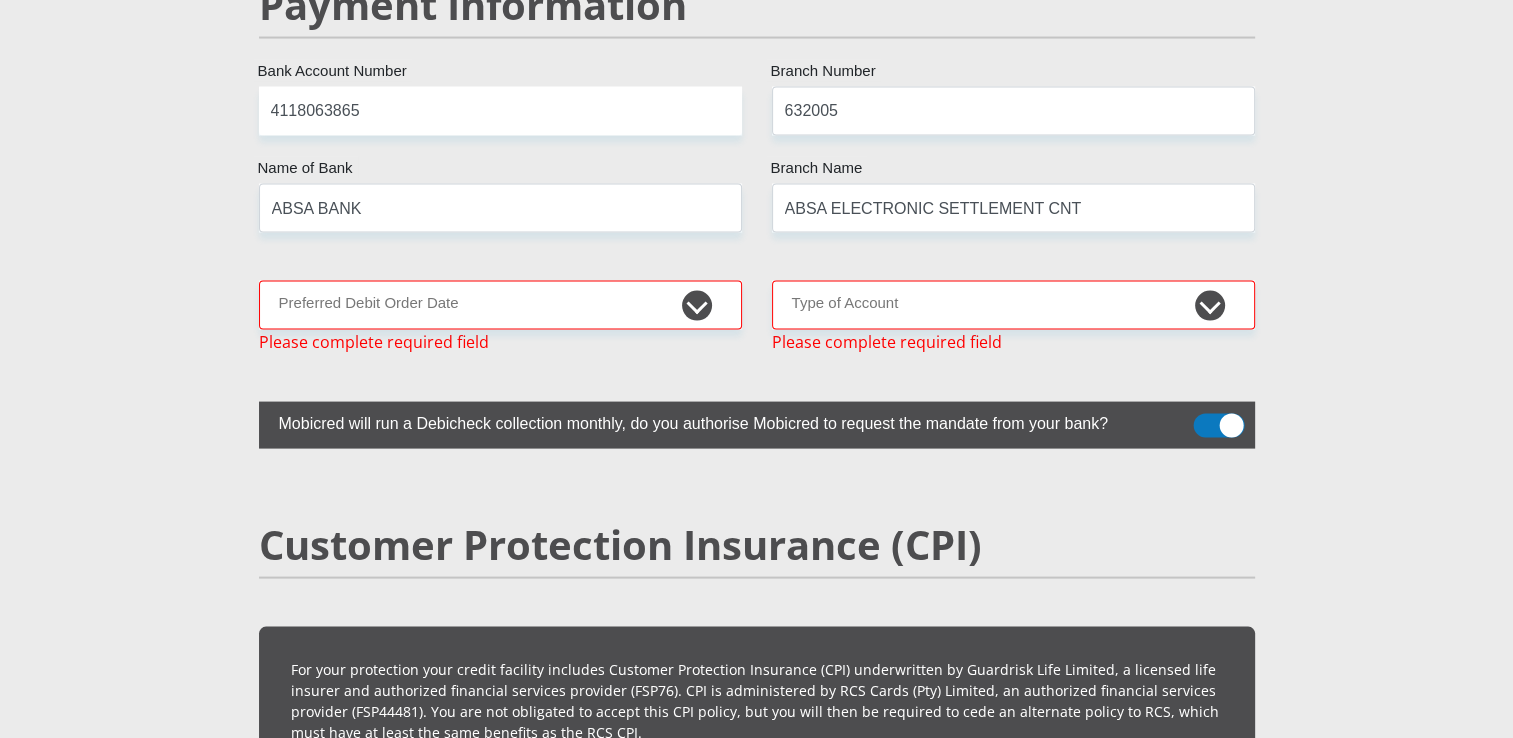 scroll, scrollTop: 4009, scrollLeft: 0, axis: vertical 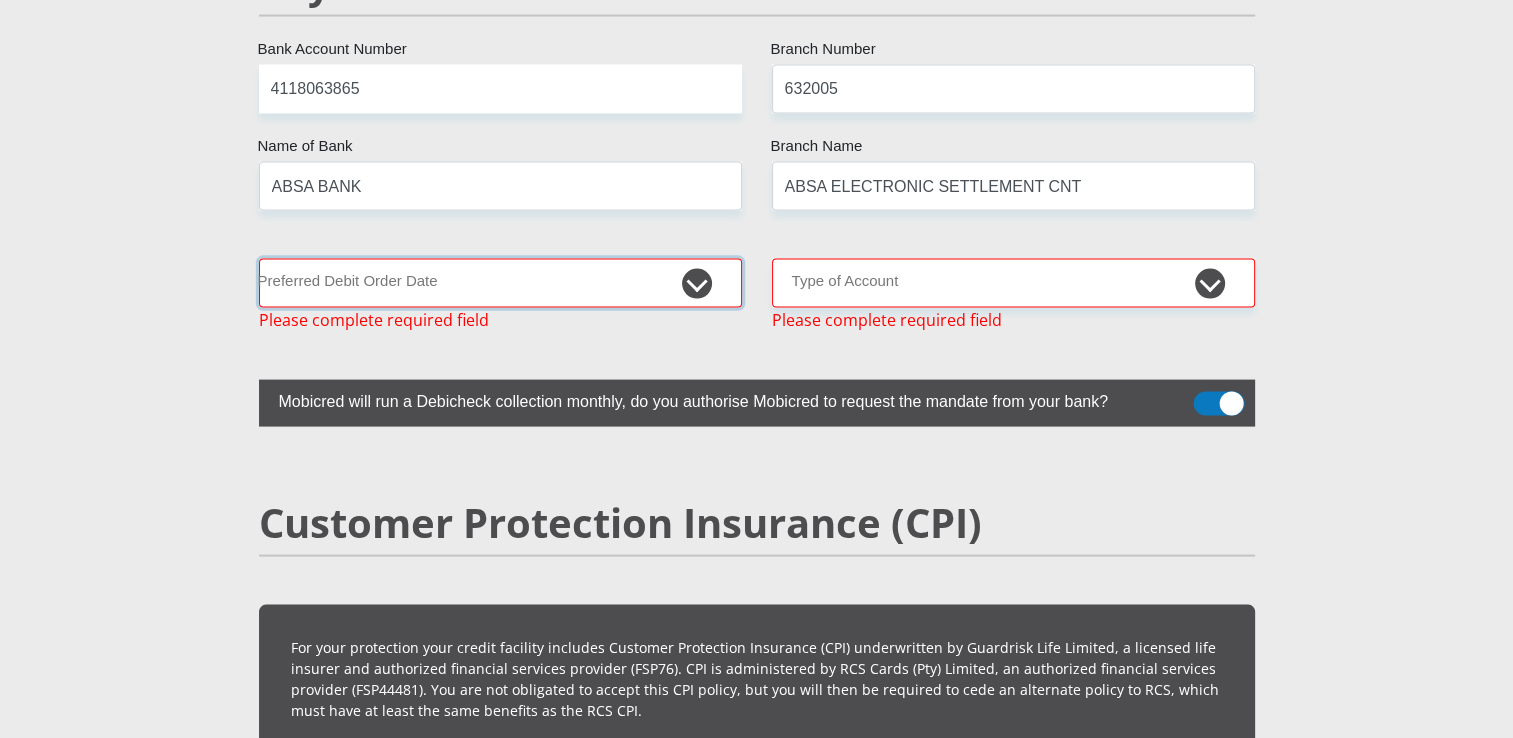 click on "1st
2nd
3rd
4th
5th
7th
18th
19th
20th
21st
22nd
23rd
24th
25th
26th
27th
28th
29th
30th" at bounding box center (500, 283) 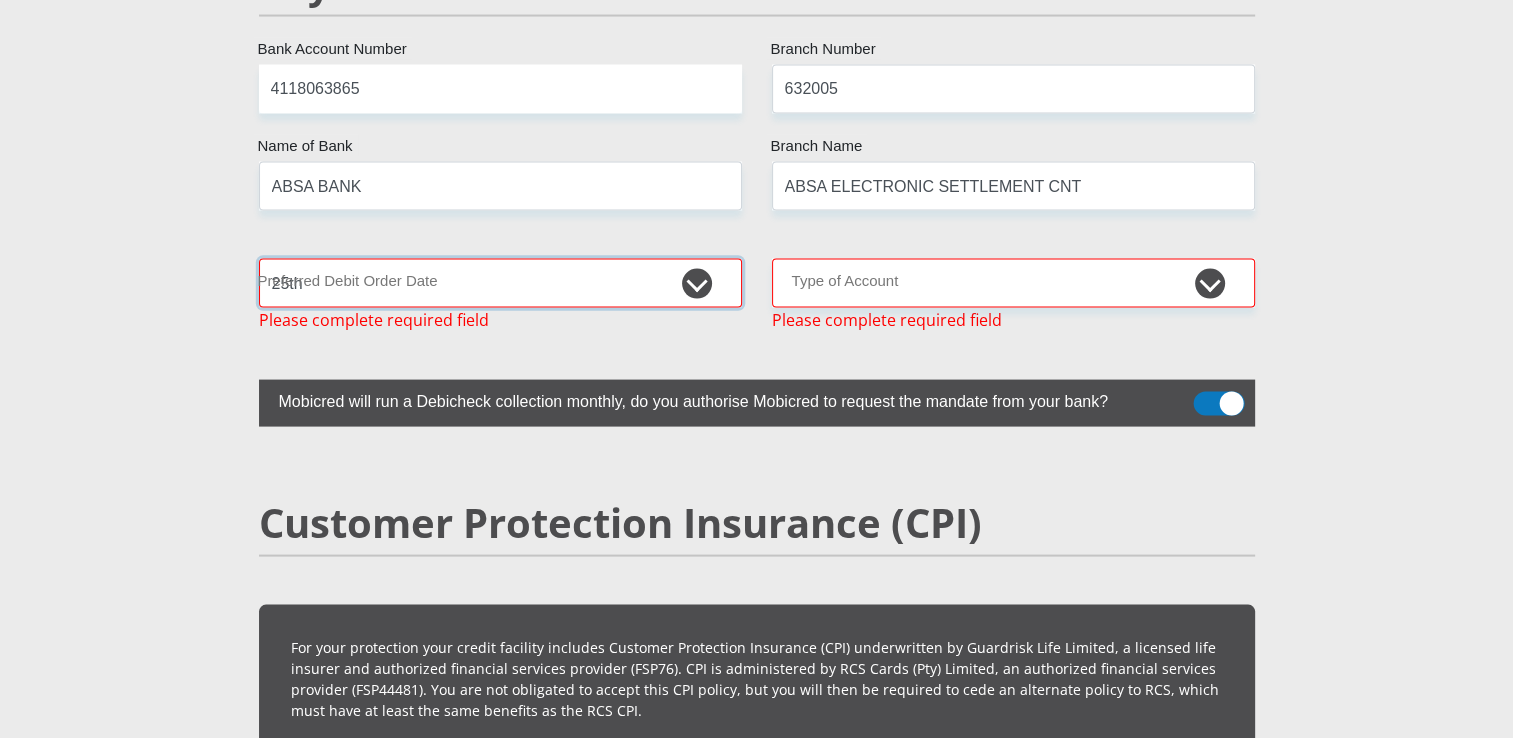 click on "1st
2nd
3rd
4th
5th
7th
18th
19th
20th
21st
22nd
23rd
24th
25th
26th
27th
28th
29th
30th" at bounding box center [500, 283] 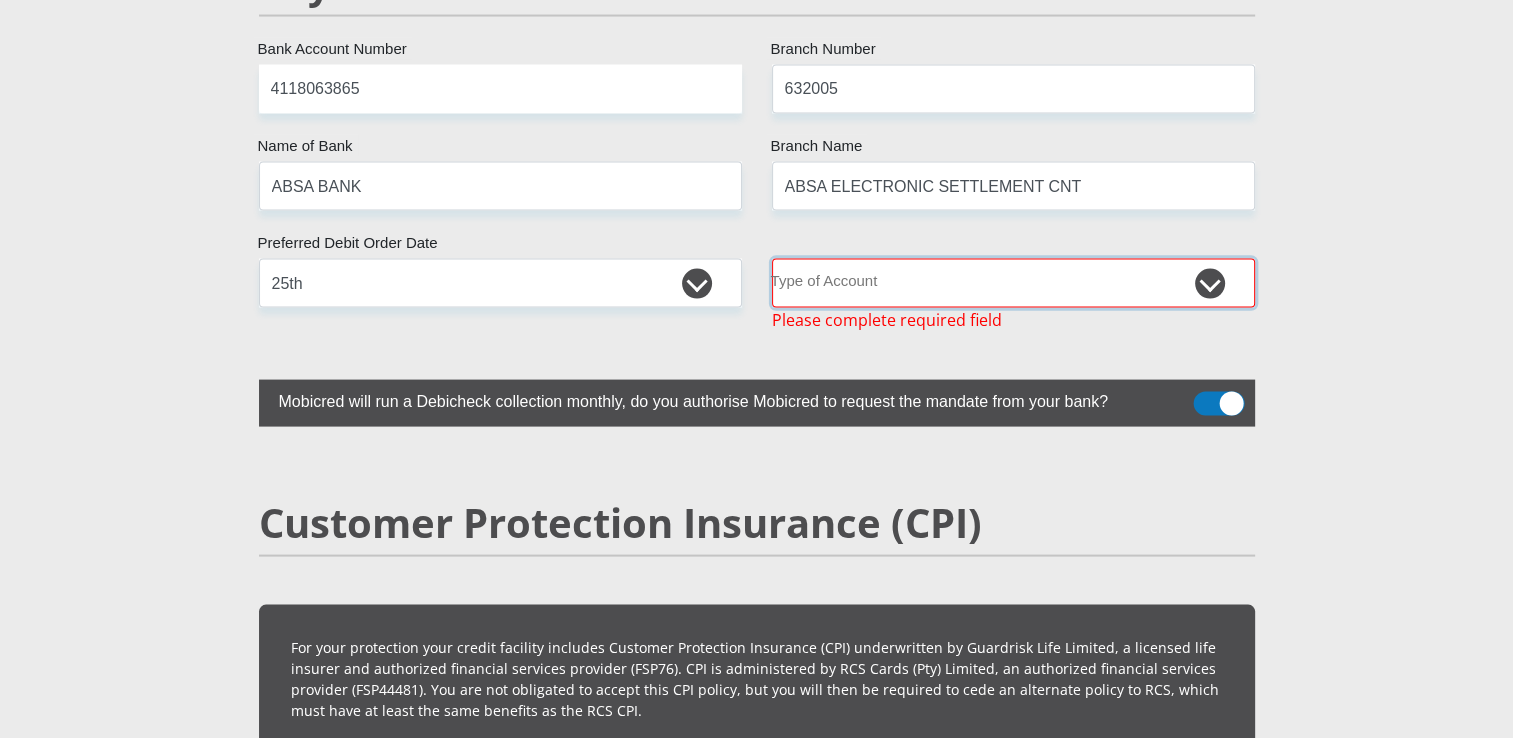 click on "Cheque
Savings" at bounding box center (1013, 283) 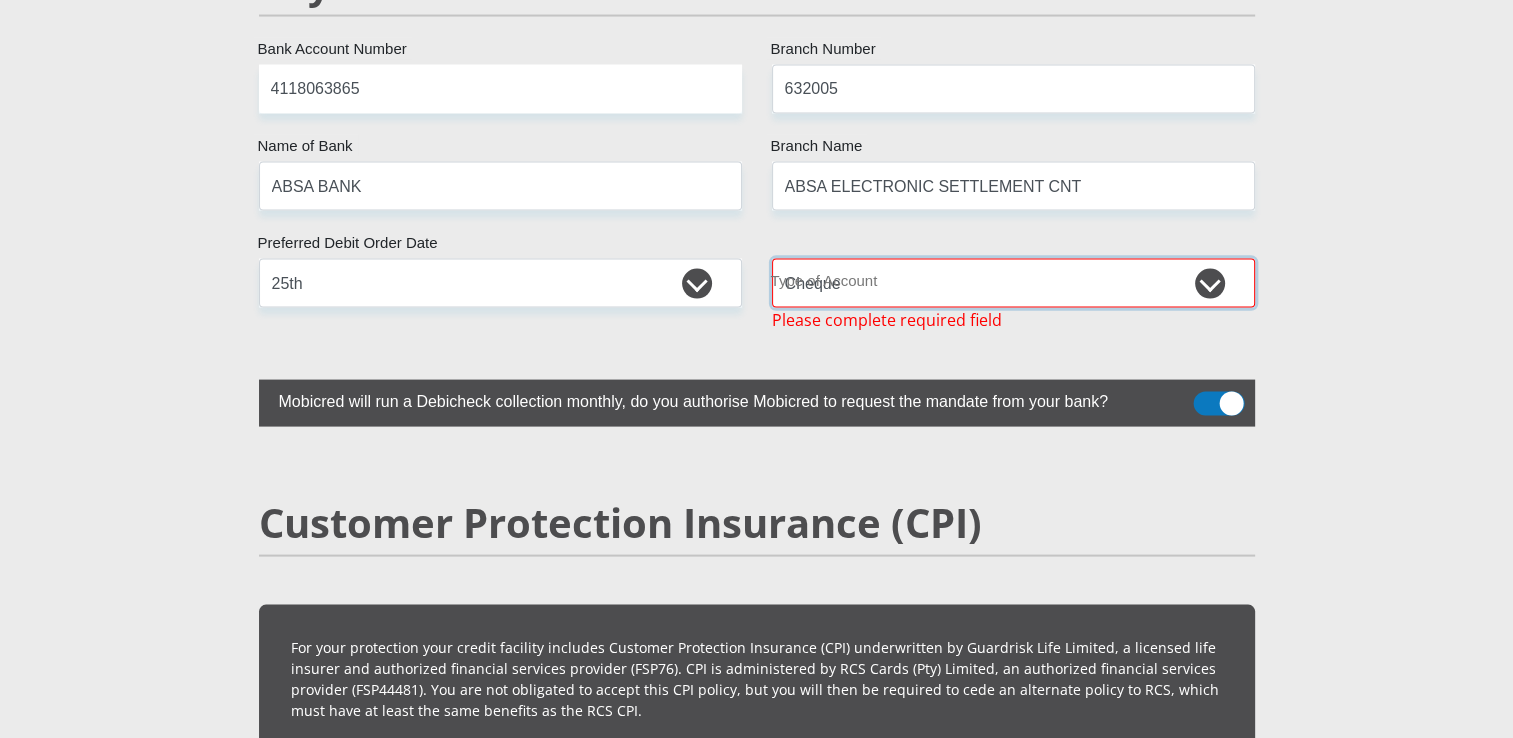 click on "Cheque
Savings" at bounding box center [1013, 283] 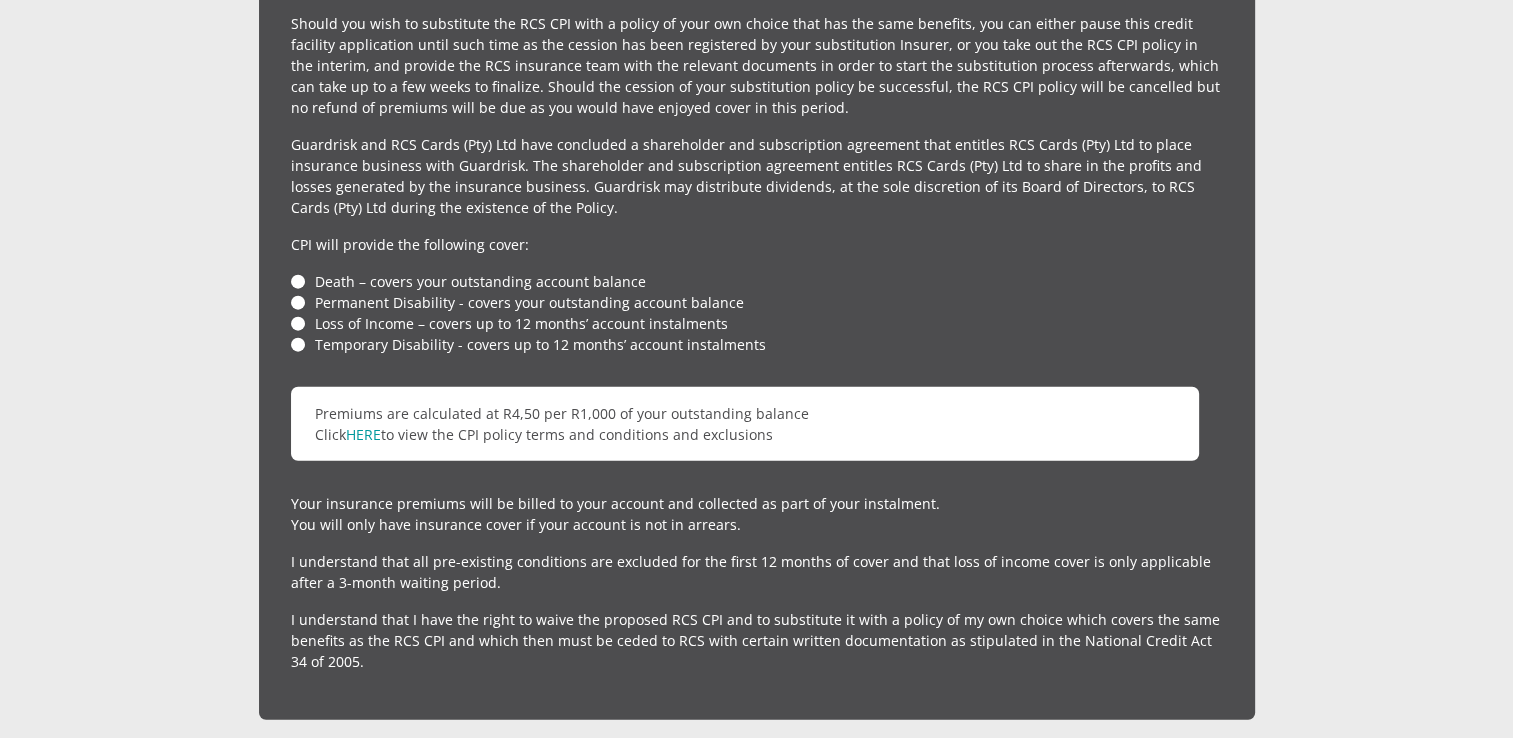 scroll, scrollTop: 5409, scrollLeft: 0, axis: vertical 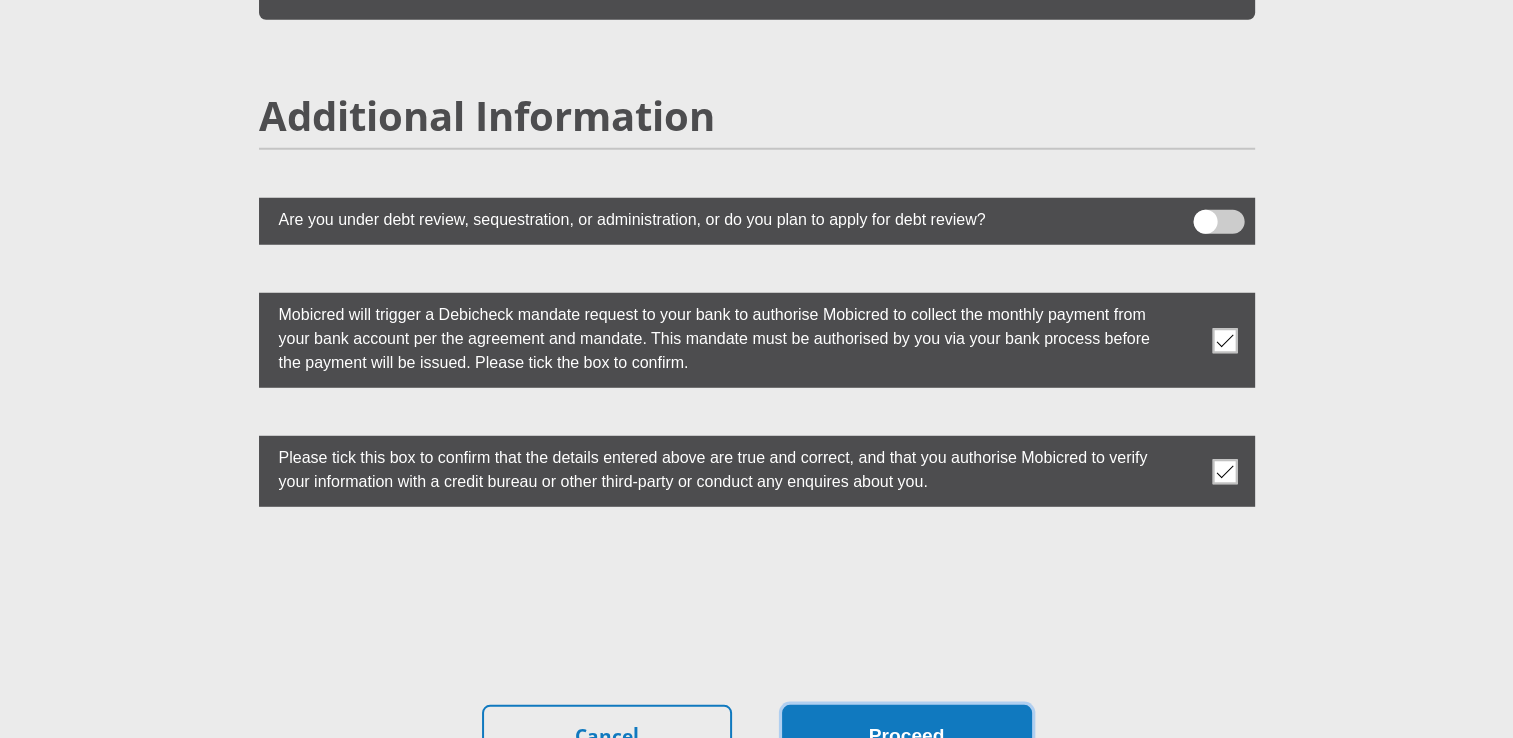 click on "Proceed" at bounding box center [907, 736] 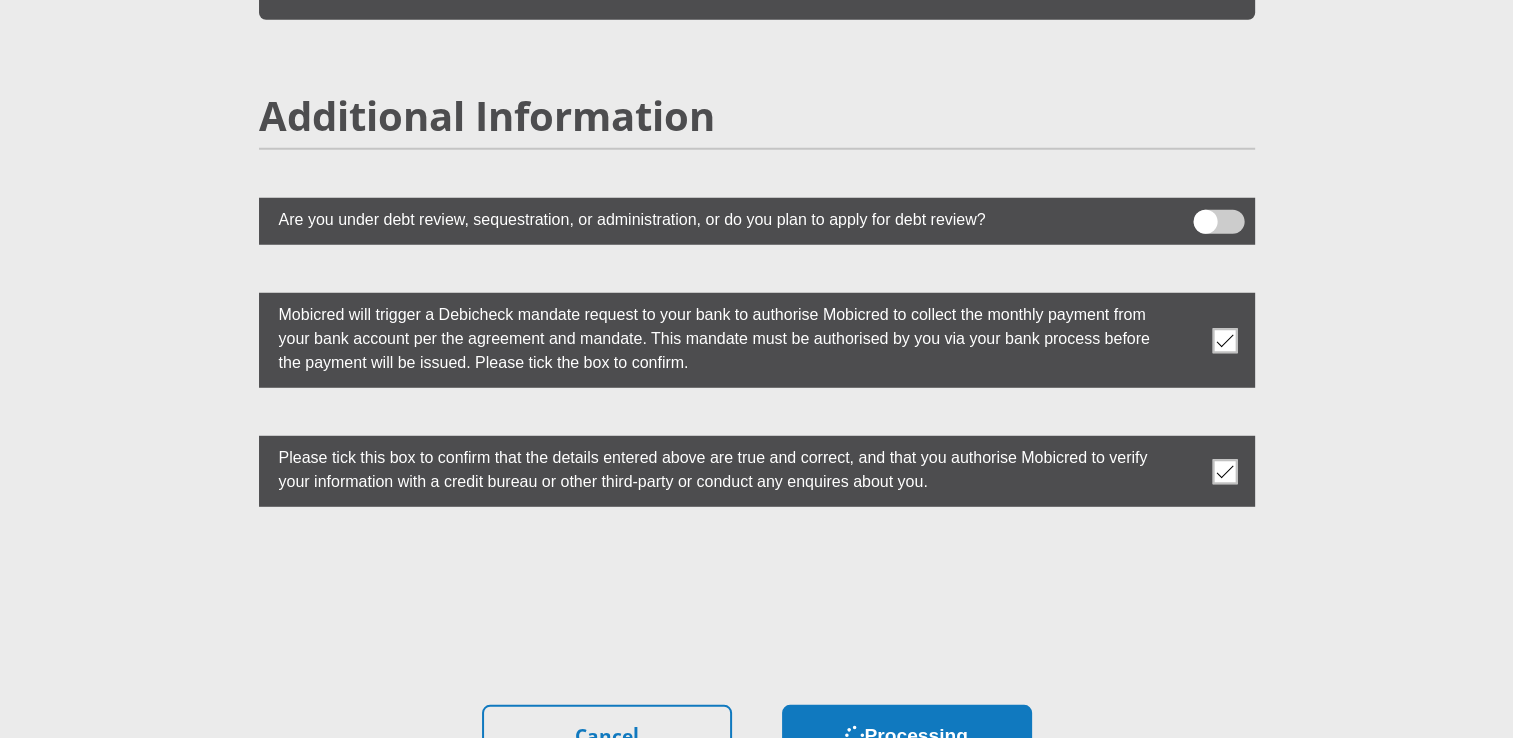 scroll, scrollTop: 0, scrollLeft: 0, axis: both 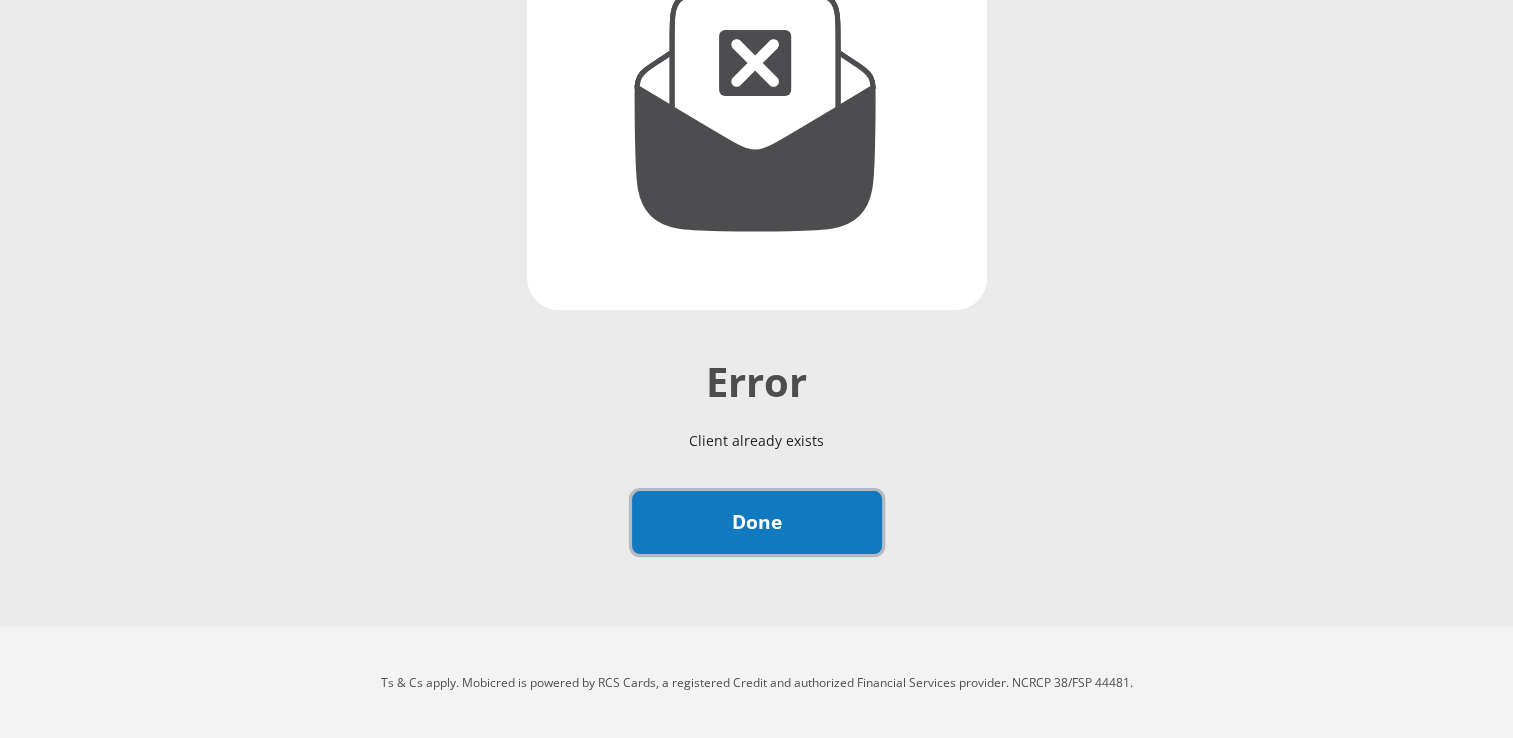 click on "Done" at bounding box center [757, 522] 